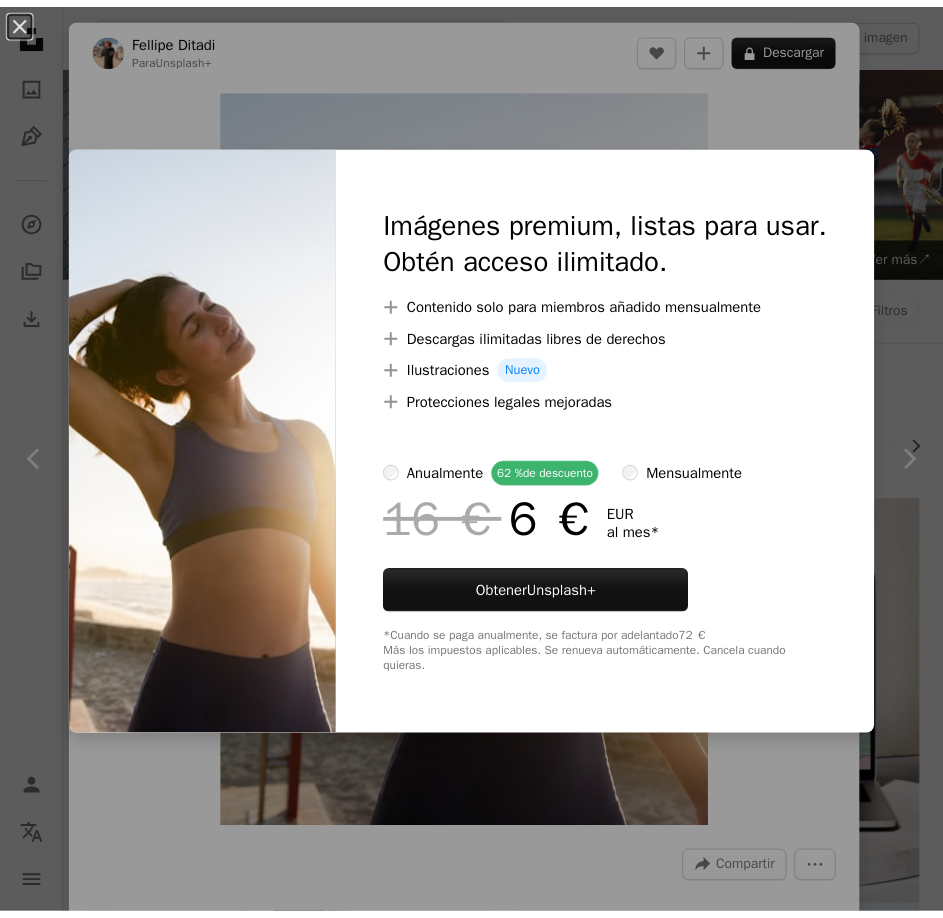 scroll, scrollTop: 18000, scrollLeft: 0, axis: vertical 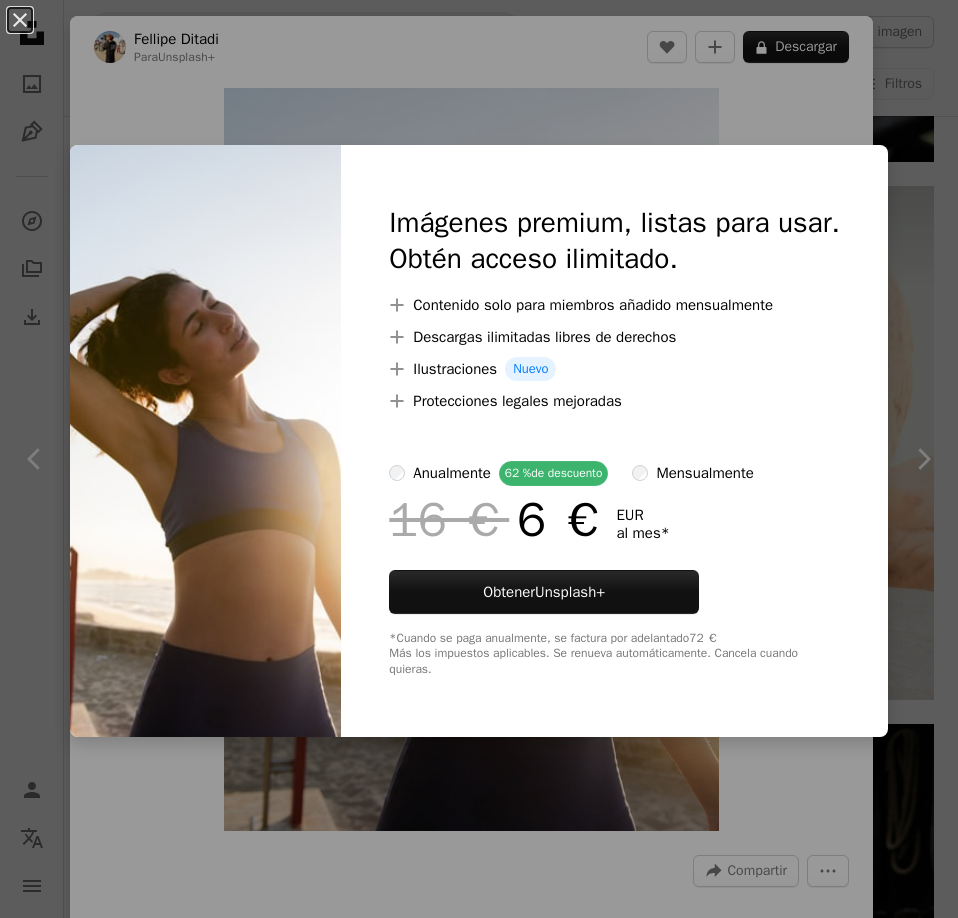 click on "An X shape Imágenes premium, listas para usar. Obtén acceso ilimitado. A plus sign Contenido solo para miembros añadido mensualmente A plus sign Descargas ilimitadas libres de derechos A plus sign Ilustraciones  Nuevo A plus sign Protecciones legales mejoradas anualmente 62 %  de descuento mensualmente 16 €   6 € EUR al mes * Obtener  Unsplash+ *Cuando se paga anualmente, se factura por adelantado  72 € Más los impuestos aplicables. Se renueva automáticamente. Cancela cuando quieras." at bounding box center (479, 459) 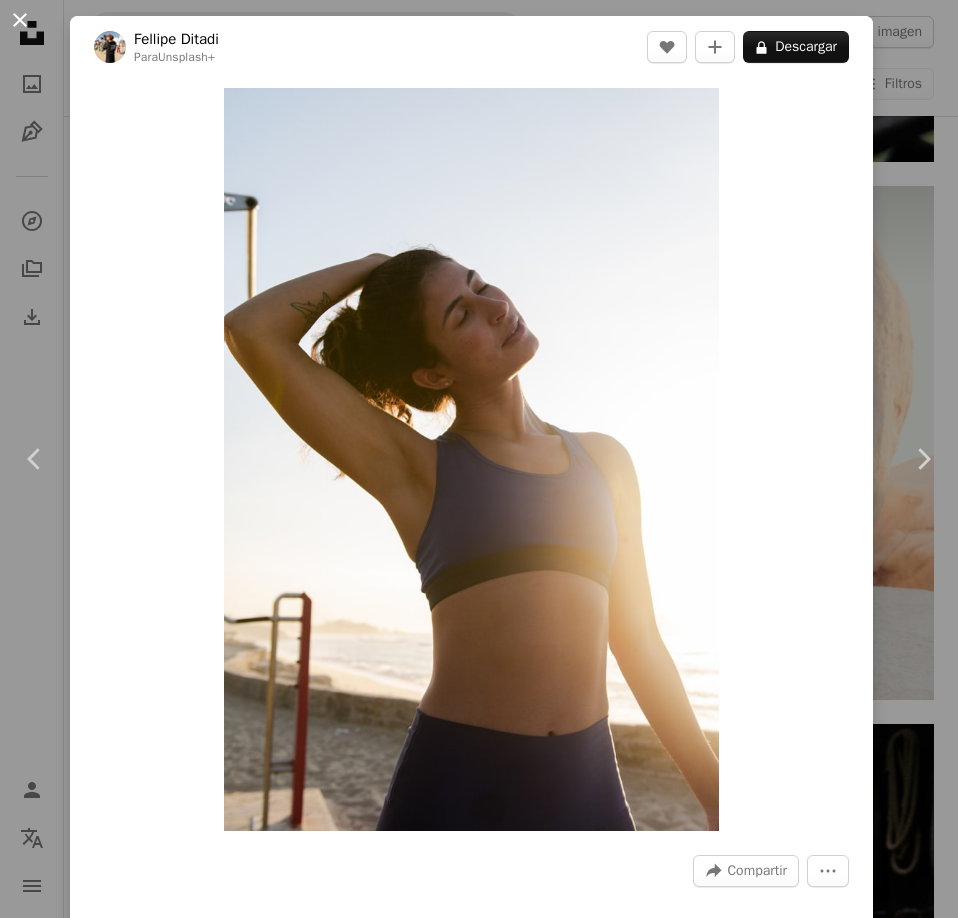 click on "An X shape" at bounding box center (20, 20) 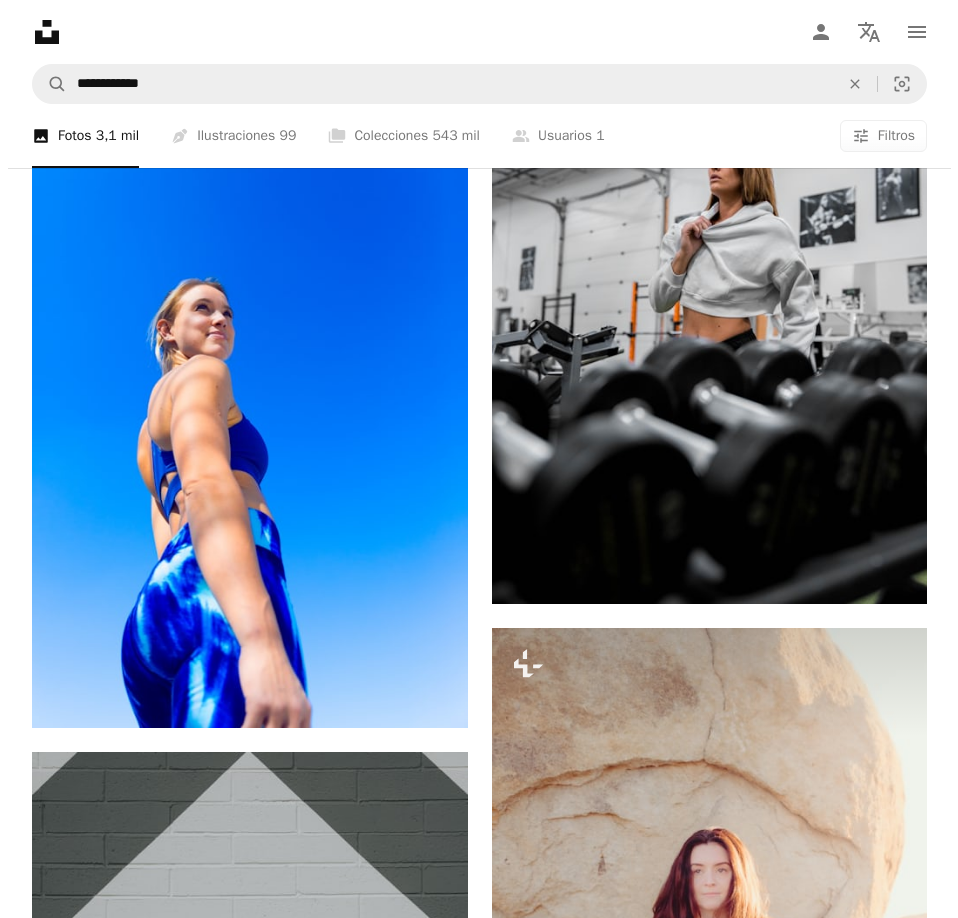 scroll, scrollTop: 19200, scrollLeft: 0, axis: vertical 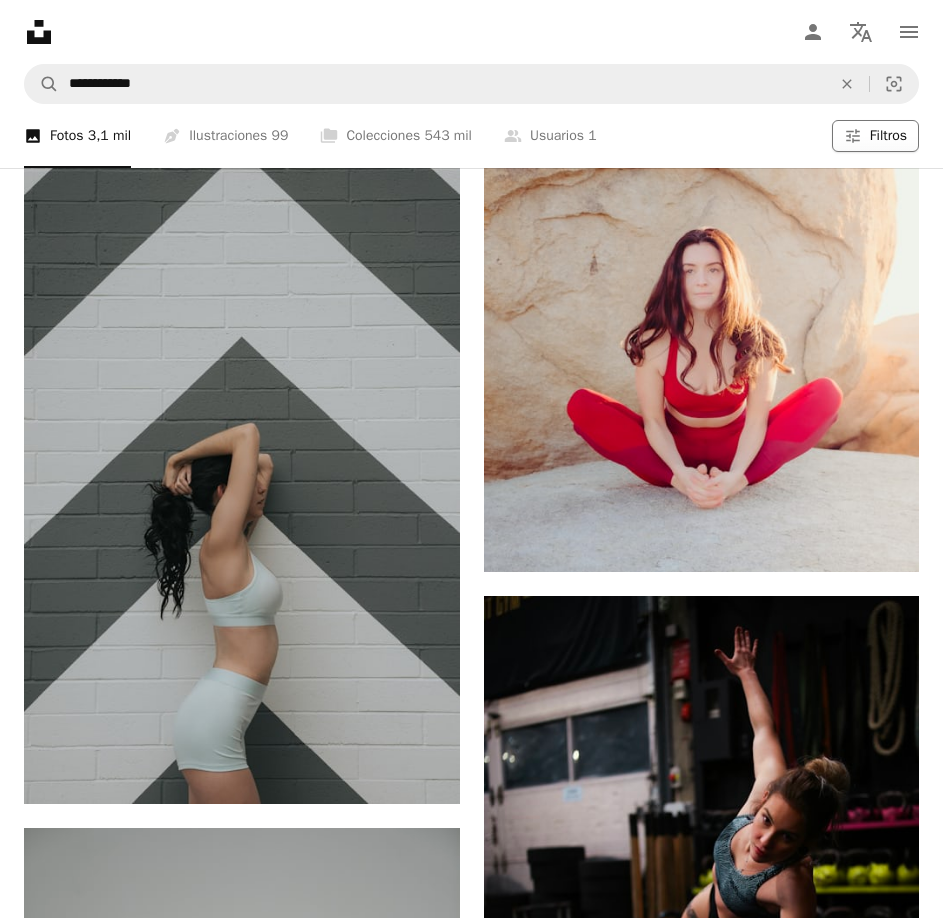 click on "Filters Filtros" at bounding box center (875, 136) 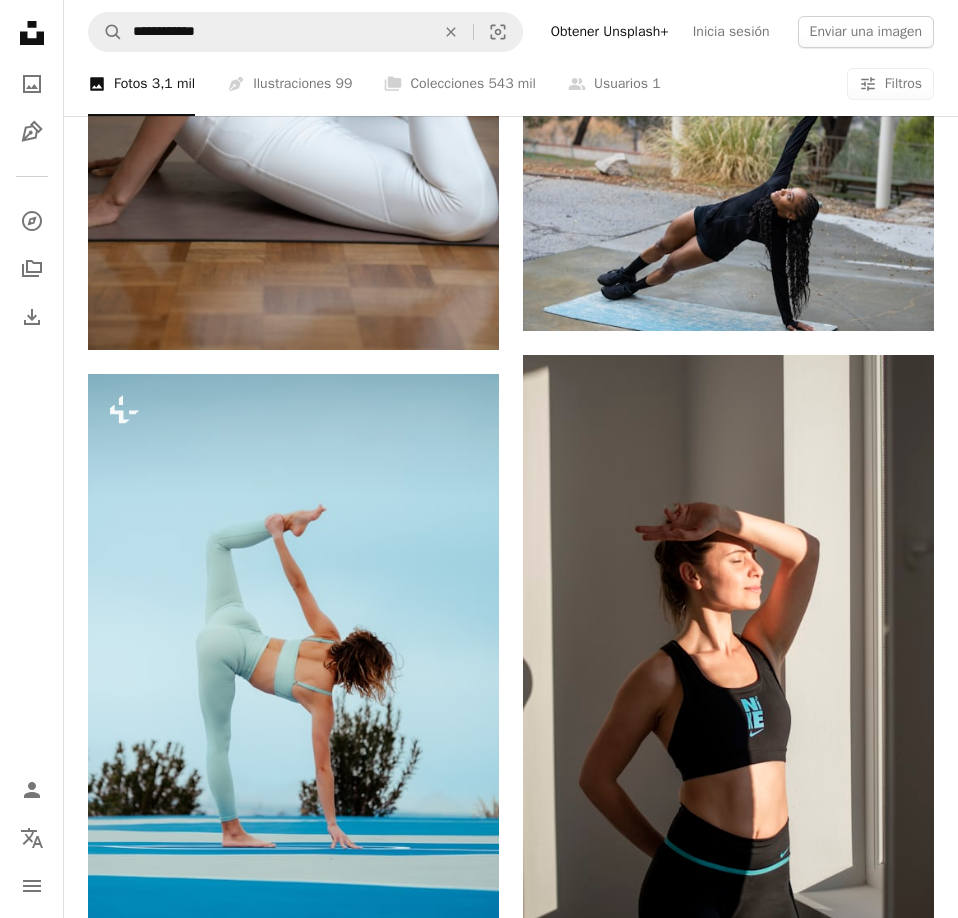 click on "Gratuita" at bounding box center (479, 8423) 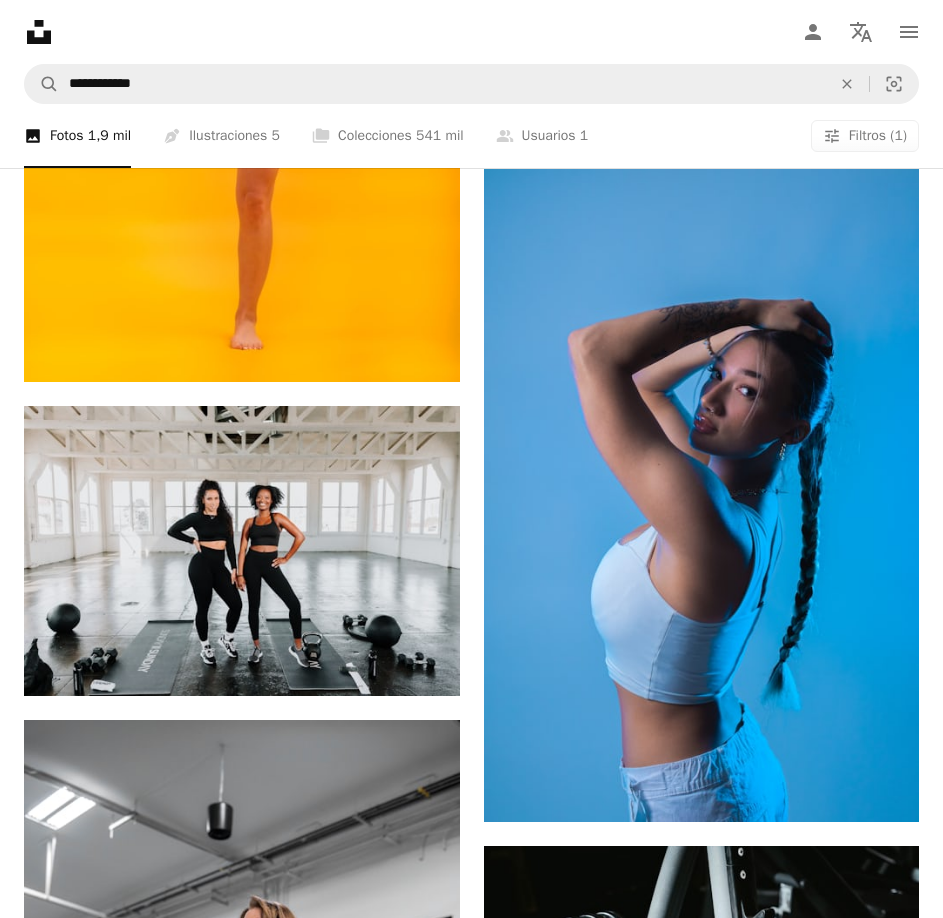 scroll, scrollTop: 13200, scrollLeft: 0, axis: vertical 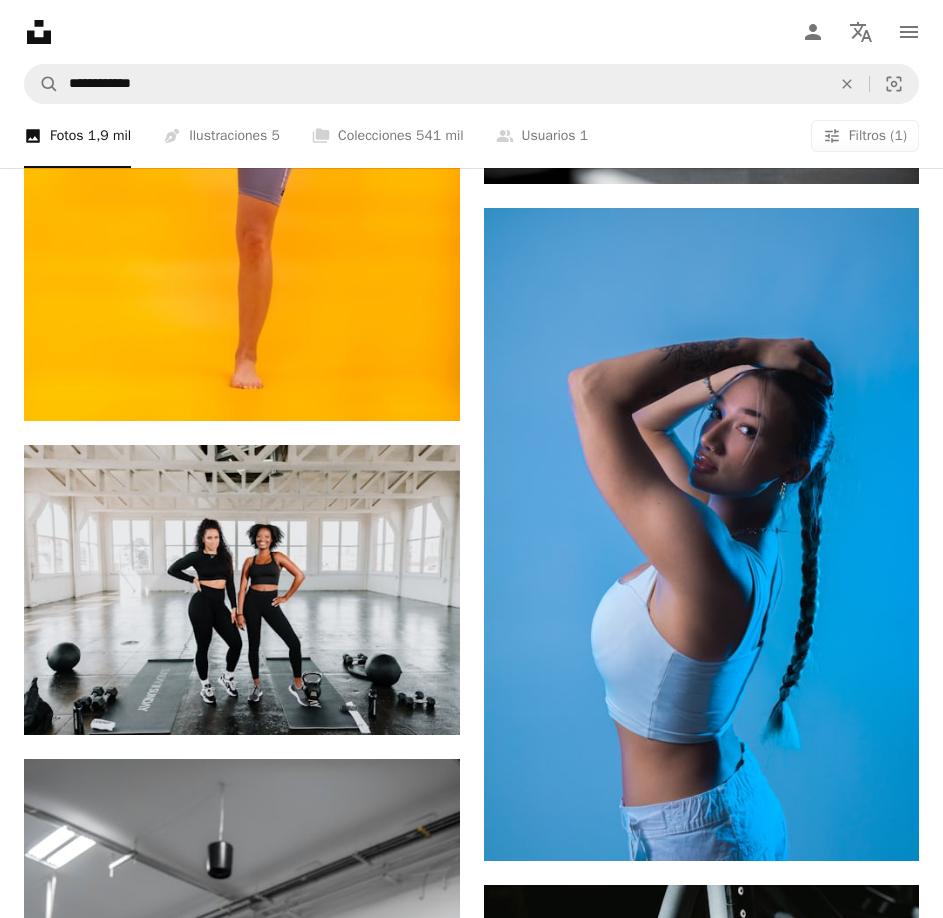 click at bounding box center [702, 3034] 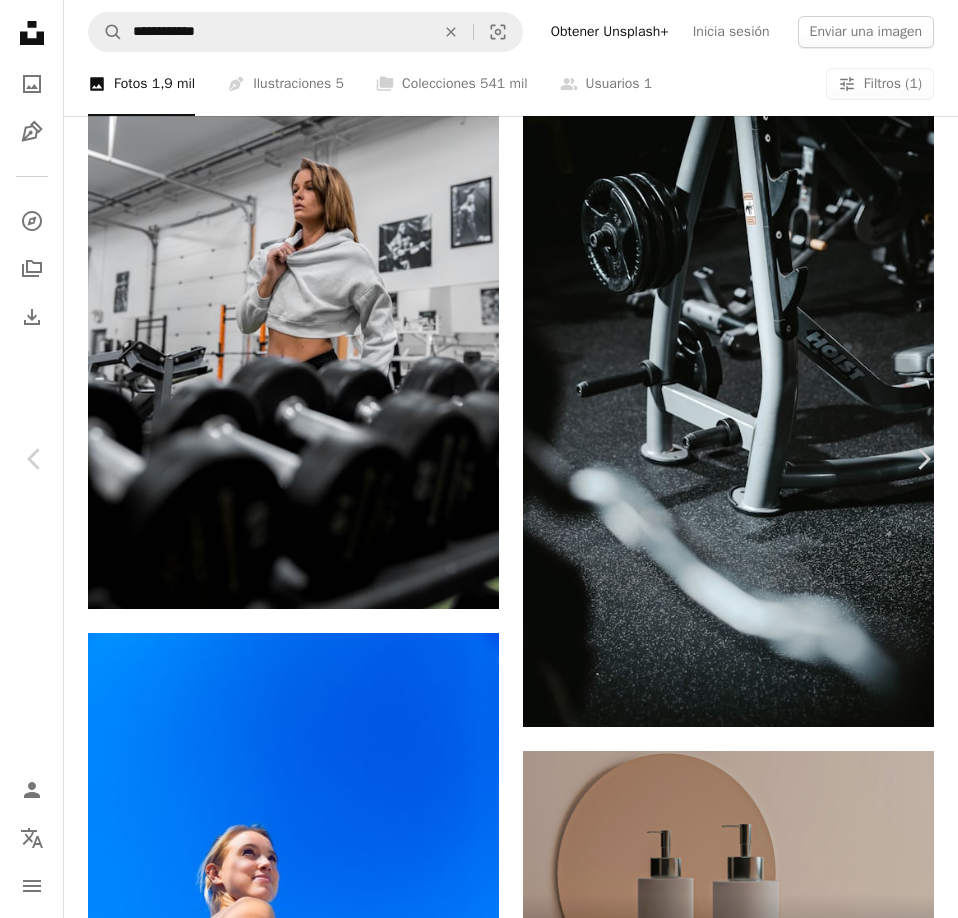 click on "An X shape" at bounding box center (20, 20) 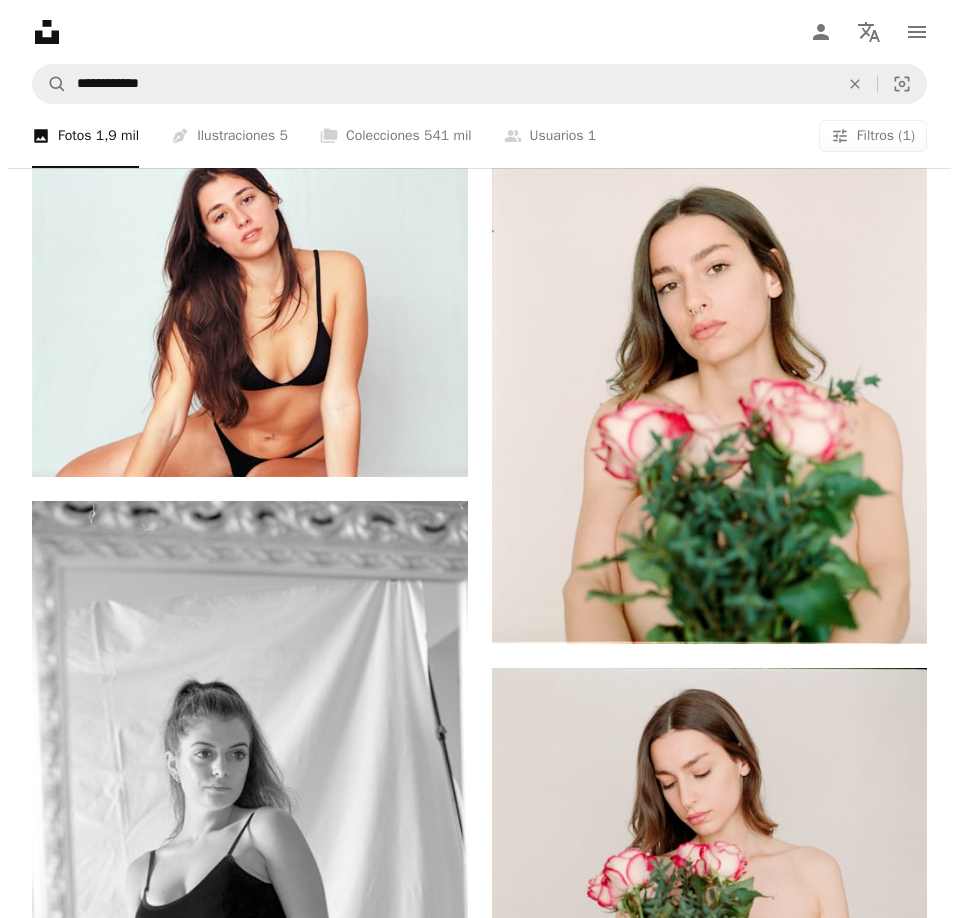 scroll, scrollTop: 54900, scrollLeft: 0, axis: vertical 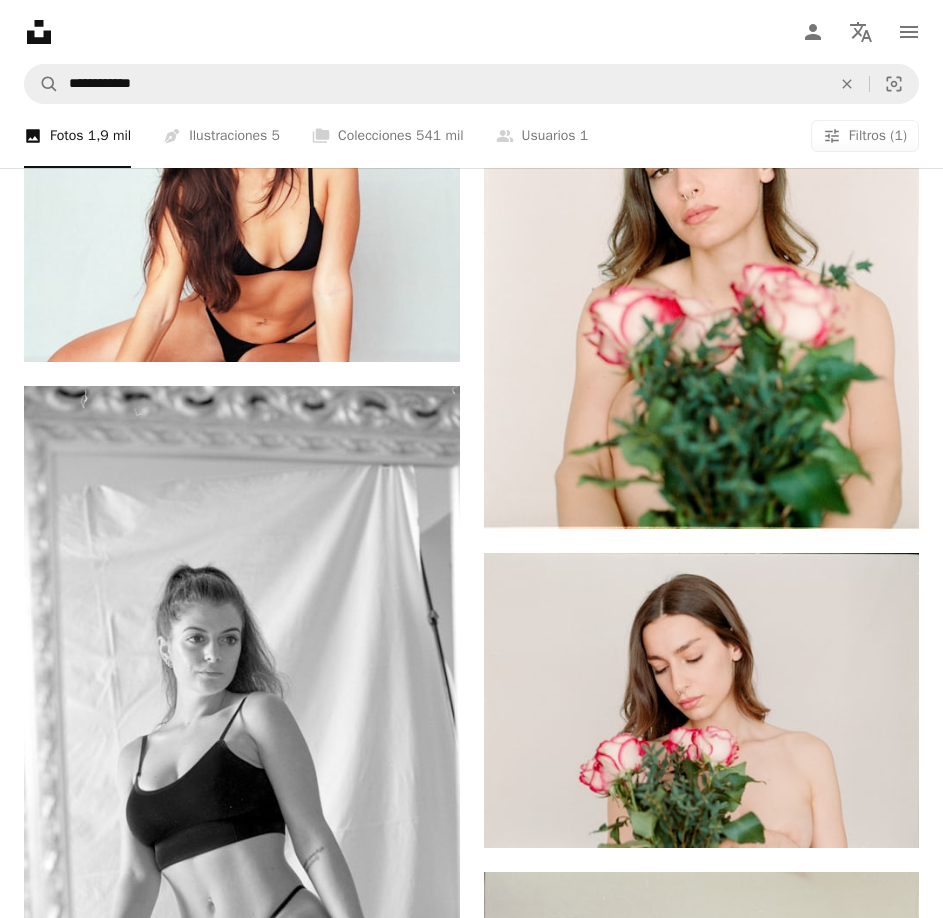click at bounding box center (702, 6148) 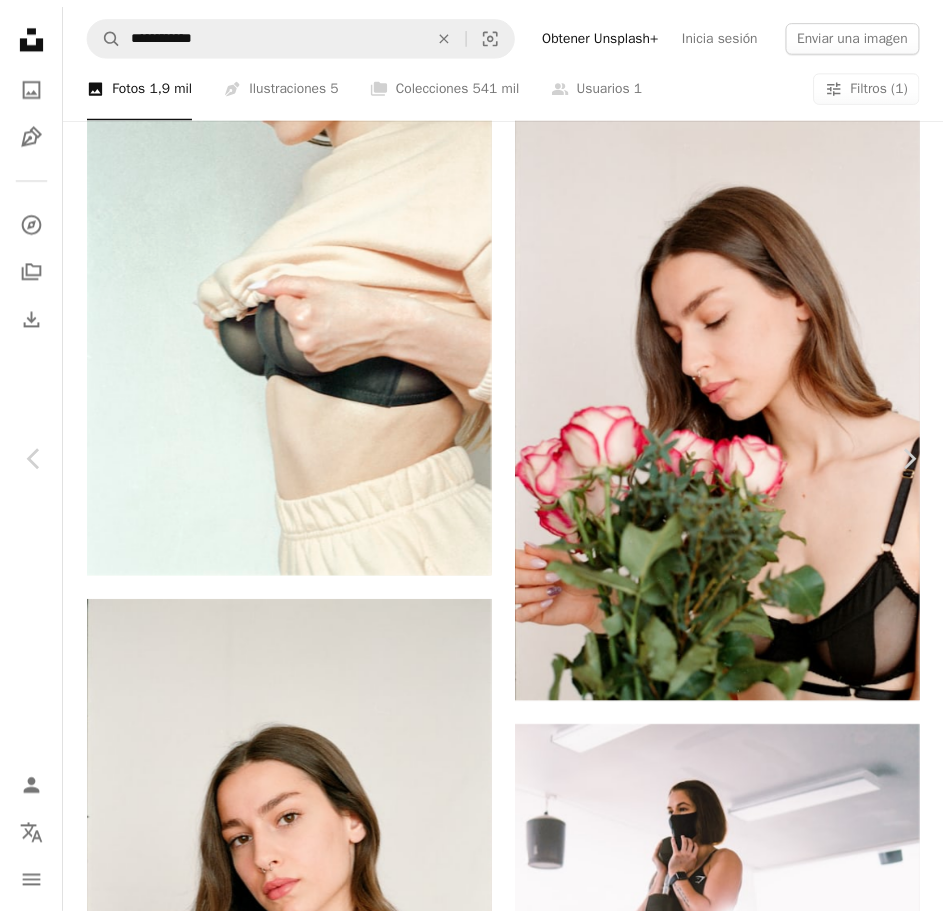 scroll, scrollTop: 0, scrollLeft: 0, axis: both 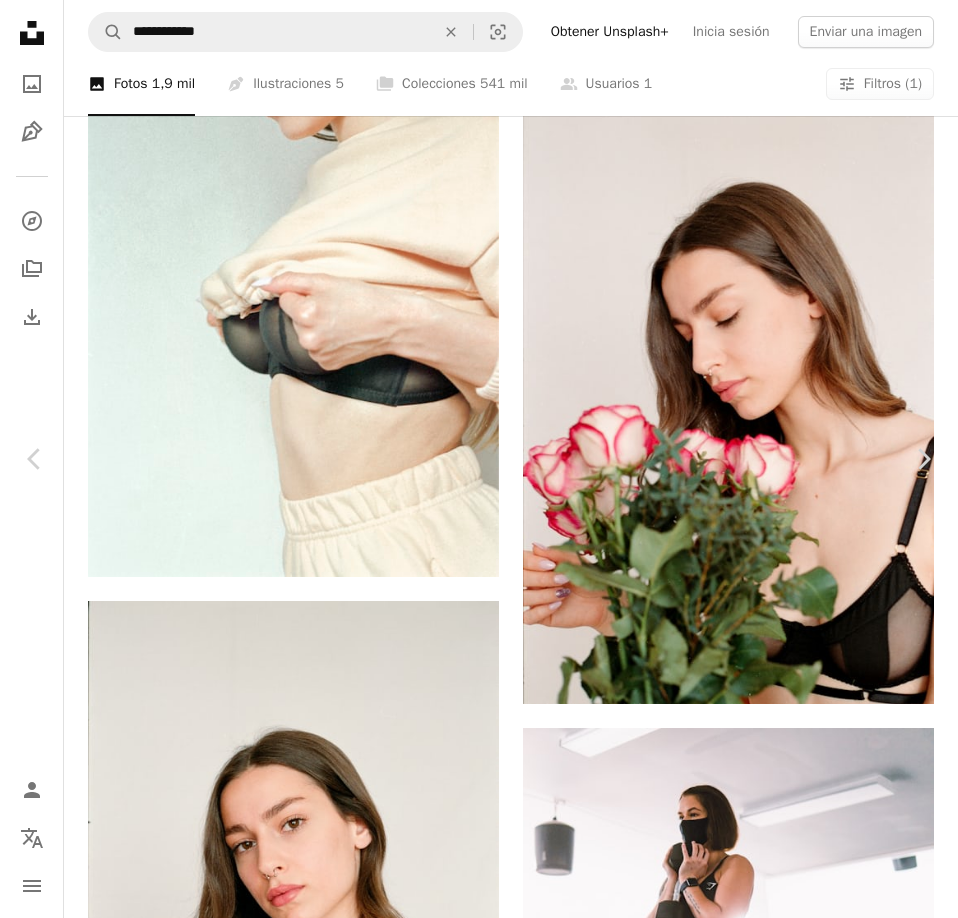 click on "Descargar gratis" at bounding box center [752, 8457] 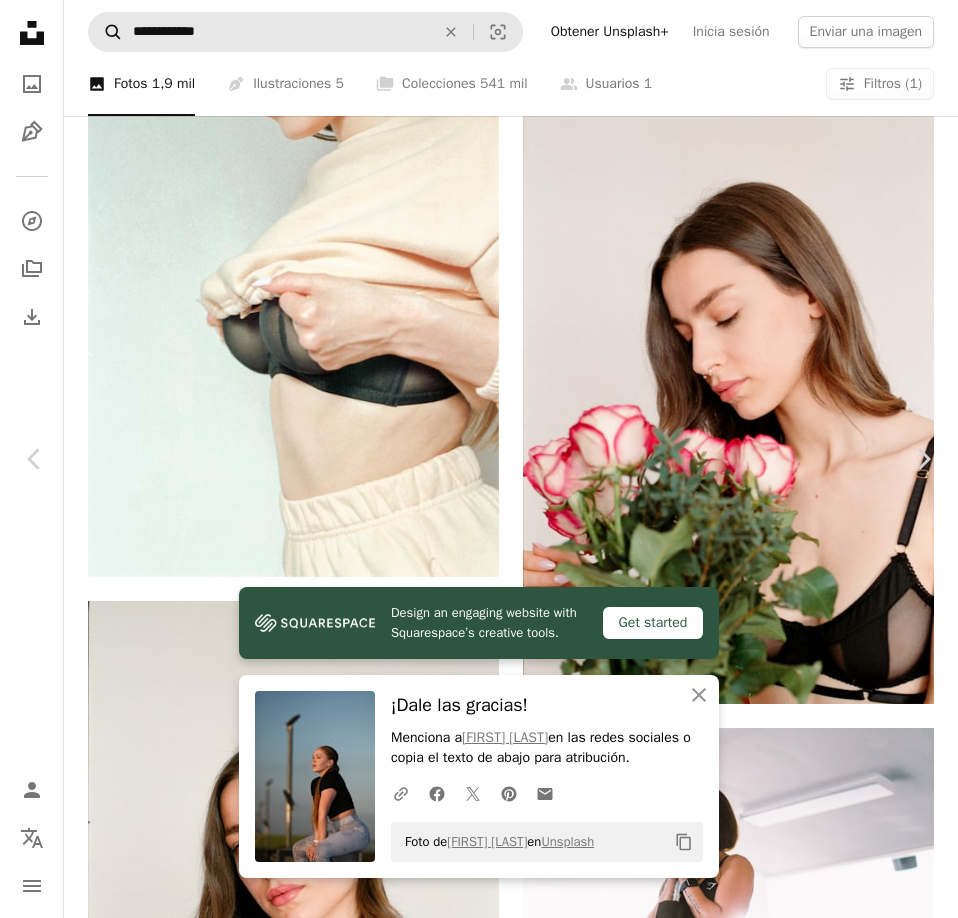 drag, startPoint x: 31, startPoint y: 21, endPoint x: 111, endPoint y: 33, distance: 80.895 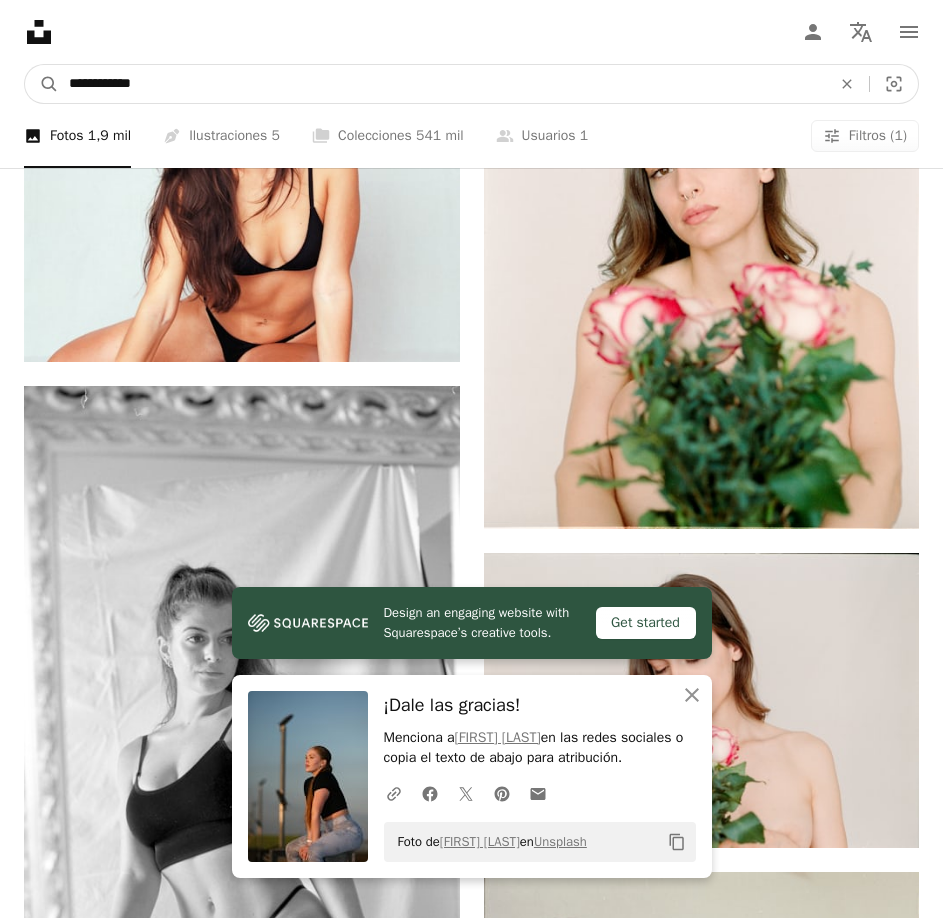 click on "**********" at bounding box center (442, 84) 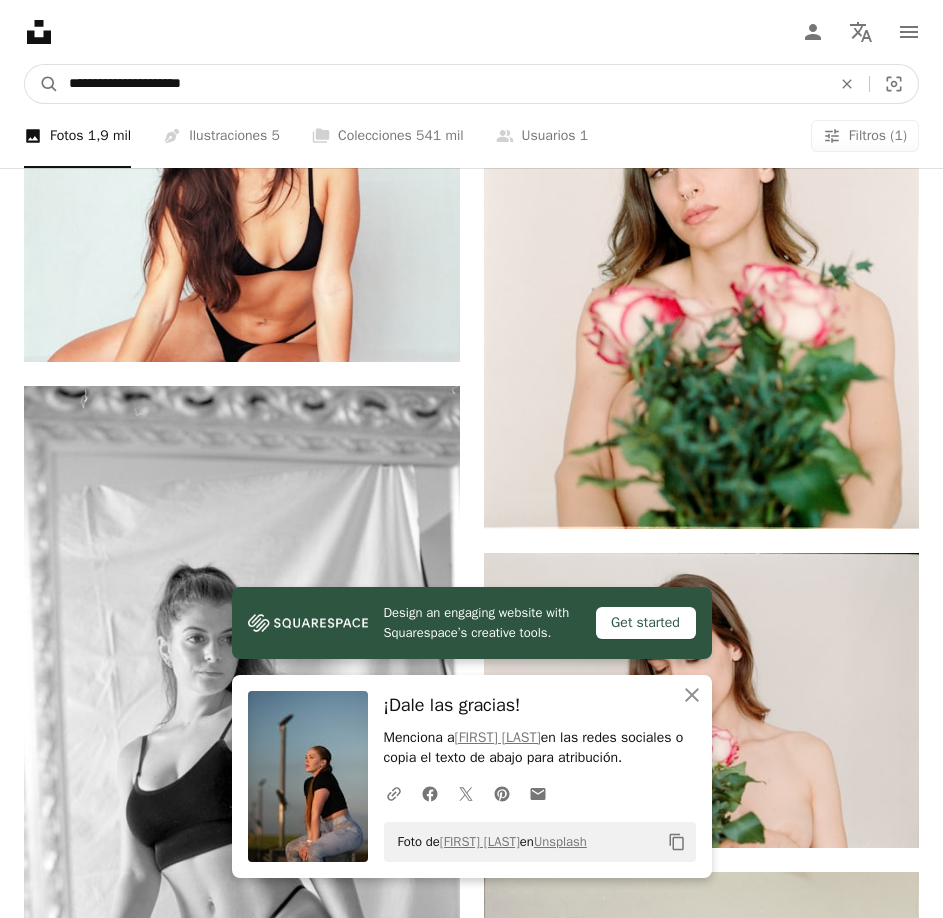 type on "**********" 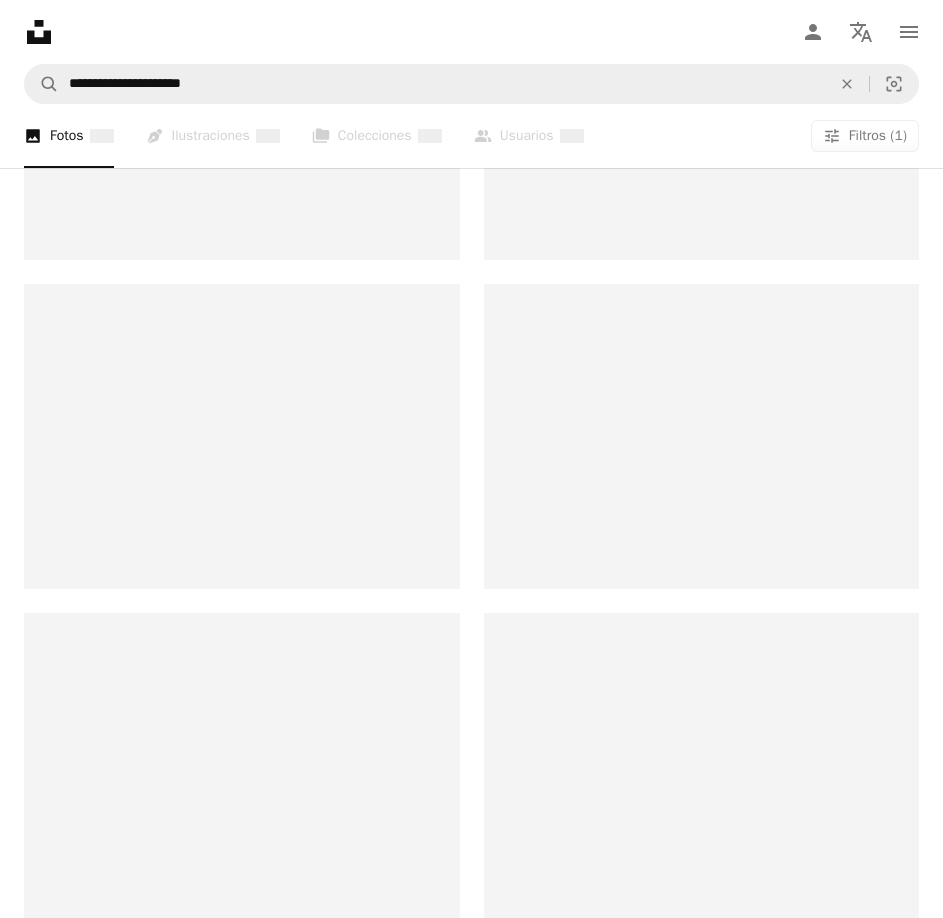 scroll, scrollTop: 0, scrollLeft: 0, axis: both 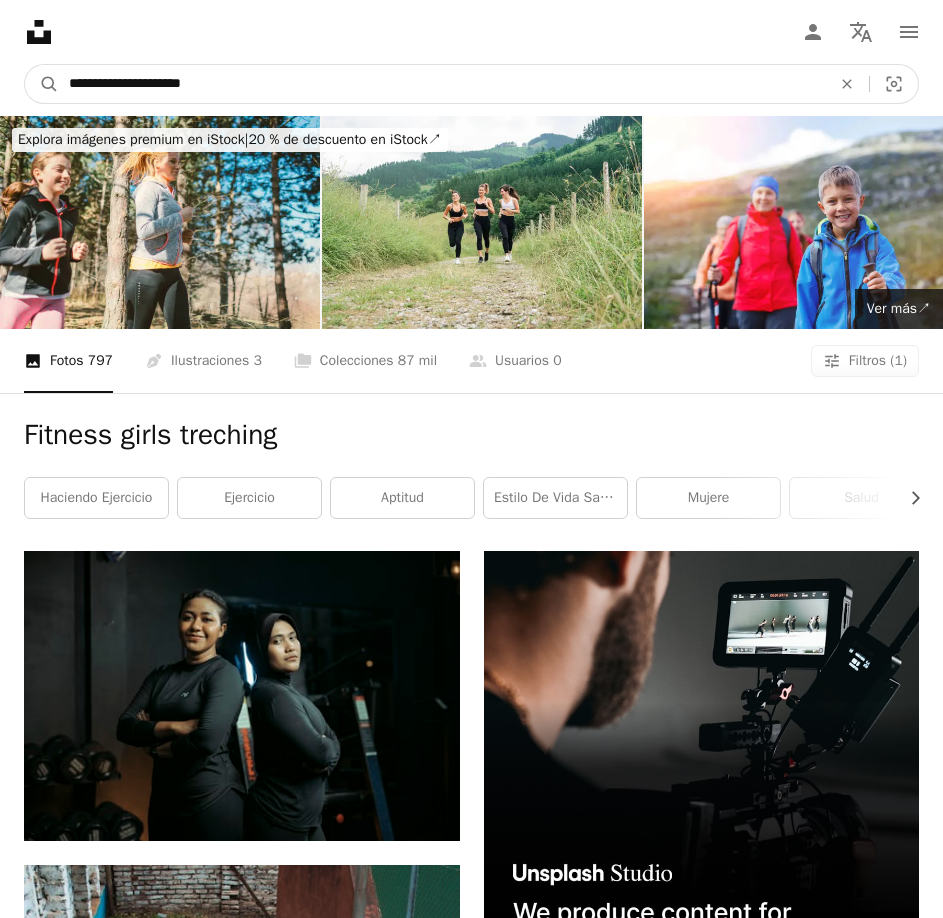 click on "**********" at bounding box center (442, 84) 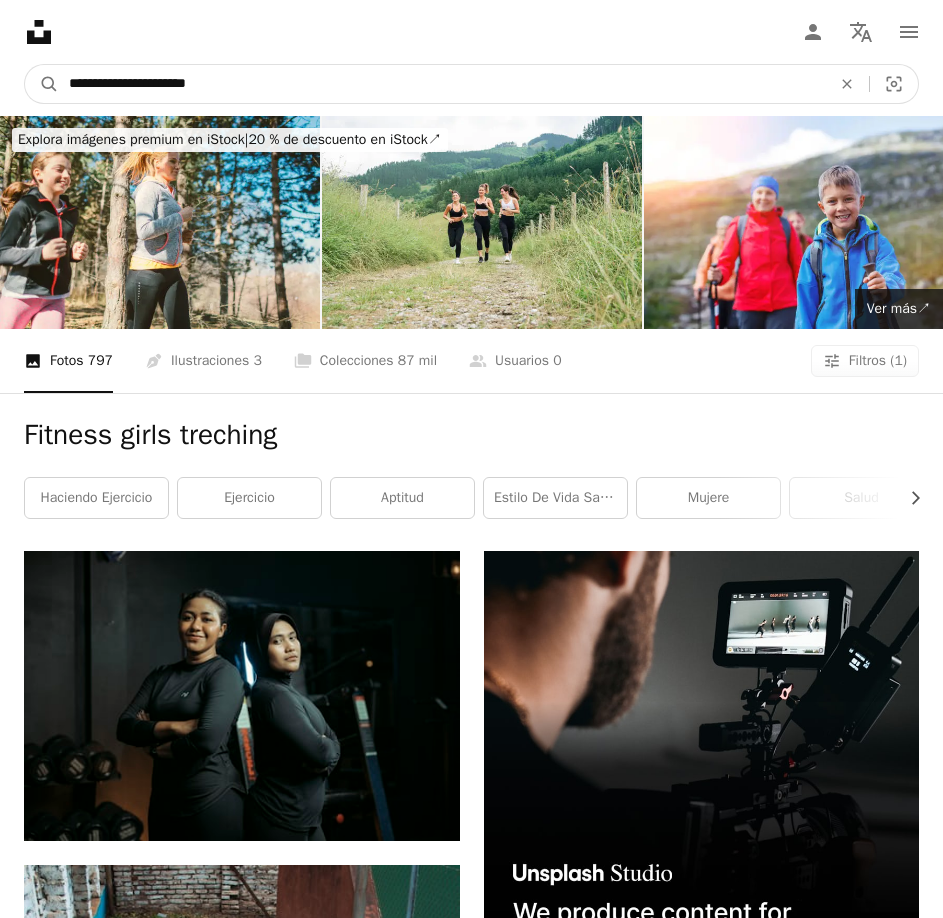 click on "A magnifying glass" at bounding box center [42, 84] 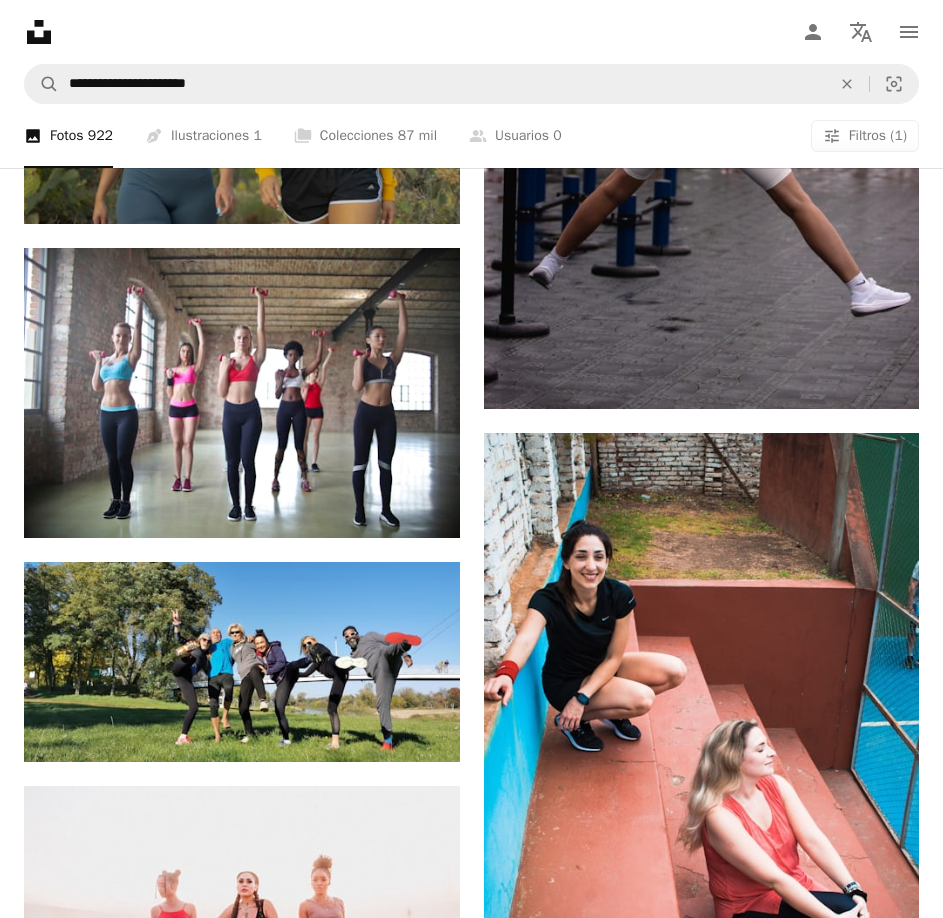 scroll, scrollTop: 4067, scrollLeft: 0, axis: vertical 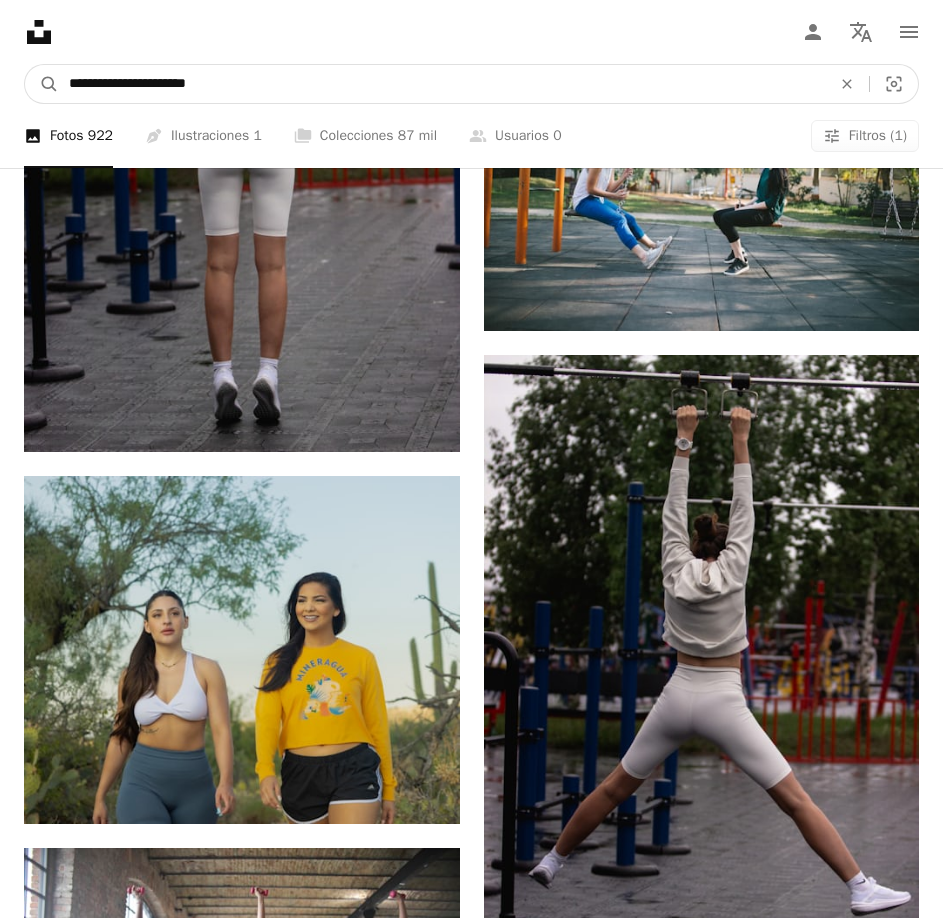 drag, startPoint x: 204, startPoint y: 32, endPoint x: 125, endPoint y: 40, distance: 79.40403 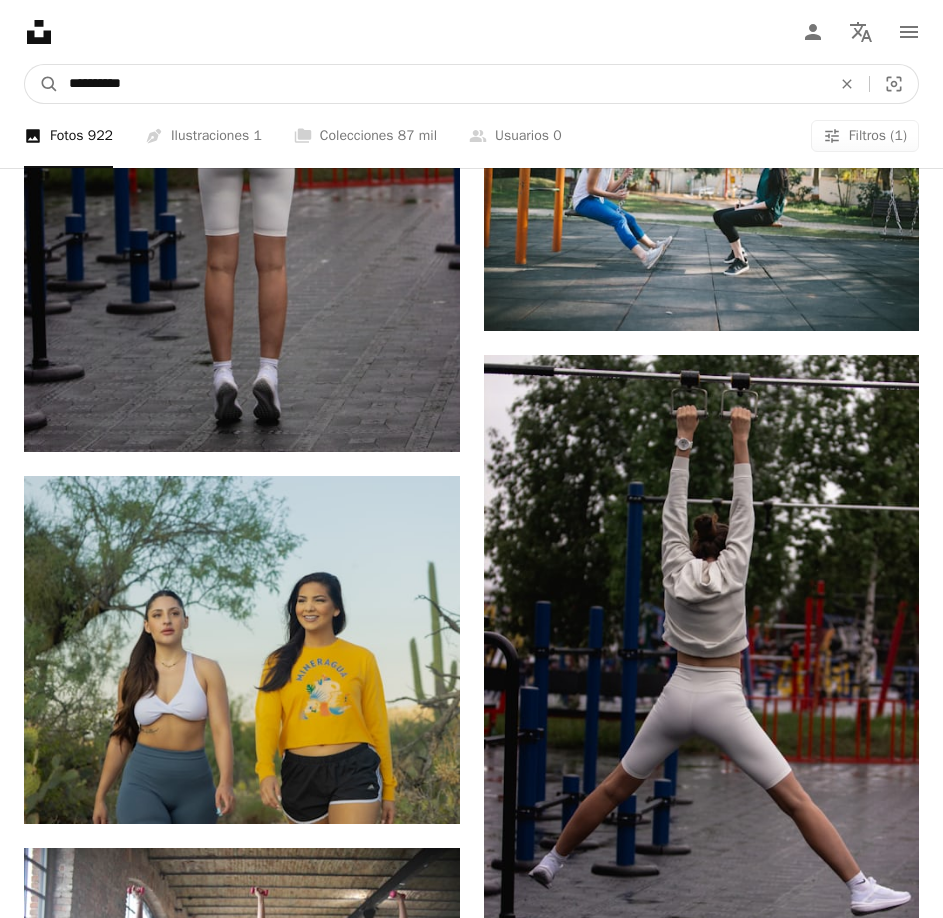 click on "A magnifying glass" at bounding box center (42, 84) 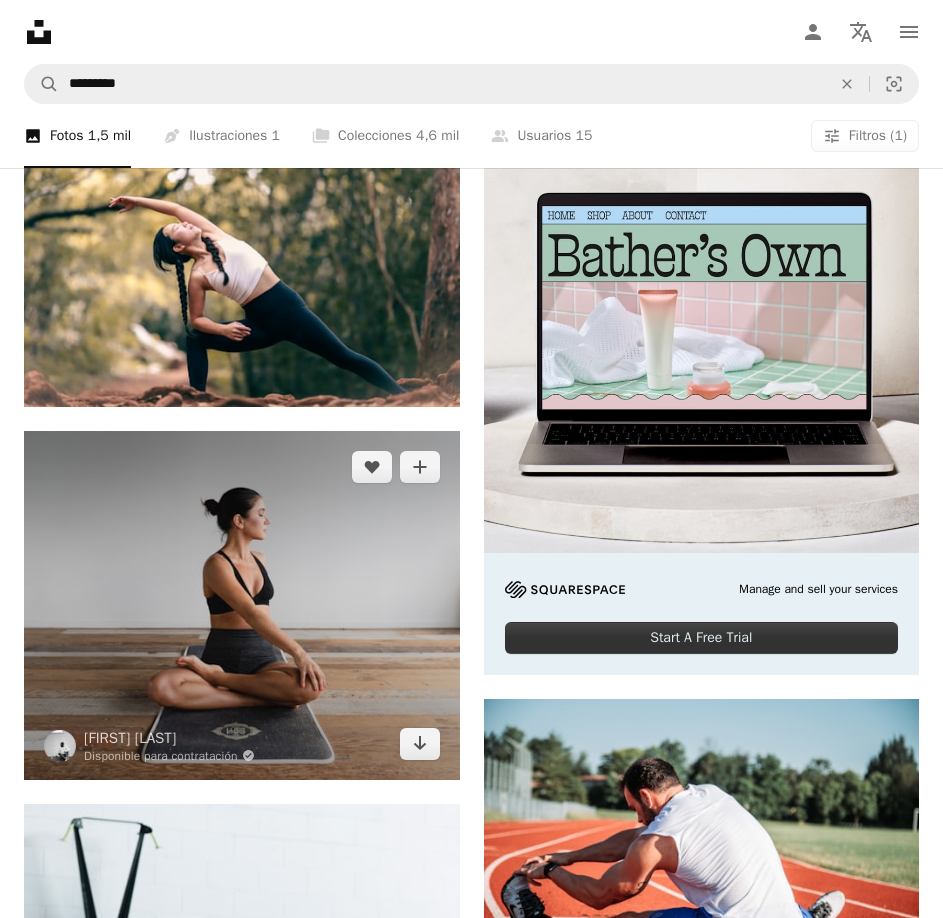 scroll, scrollTop: 400, scrollLeft: 0, axis: vertical 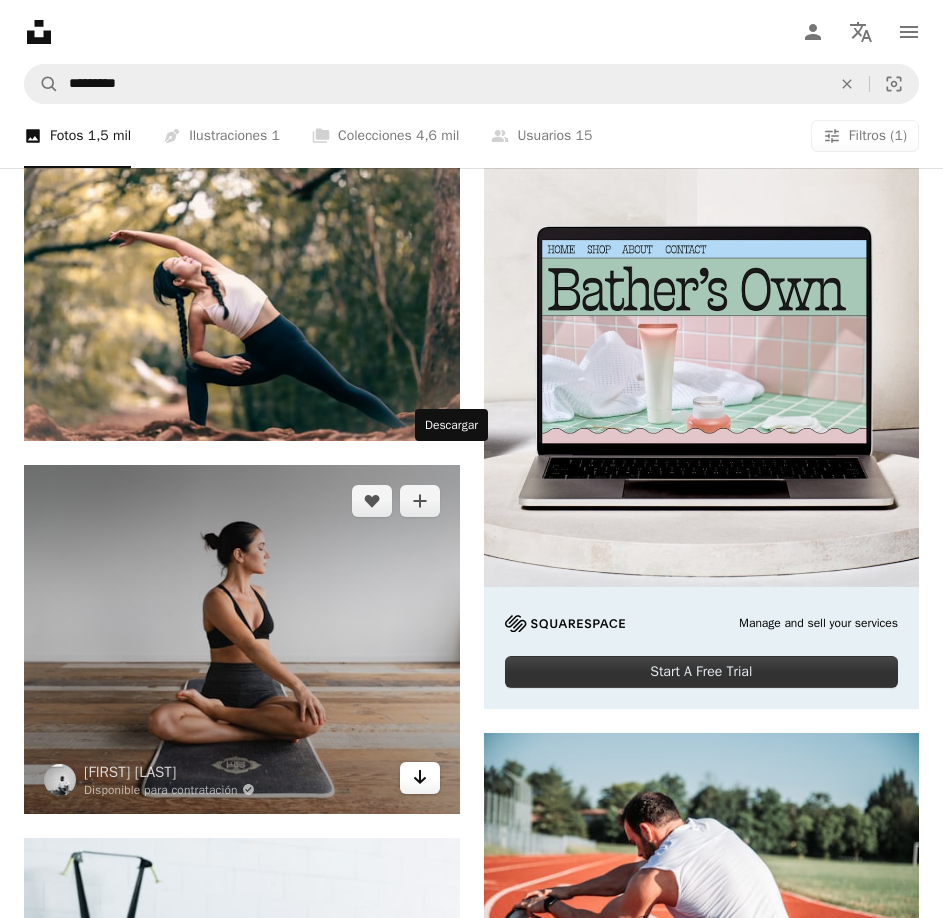 click on "Arrow pointing down" at bounding box center (420, 778) 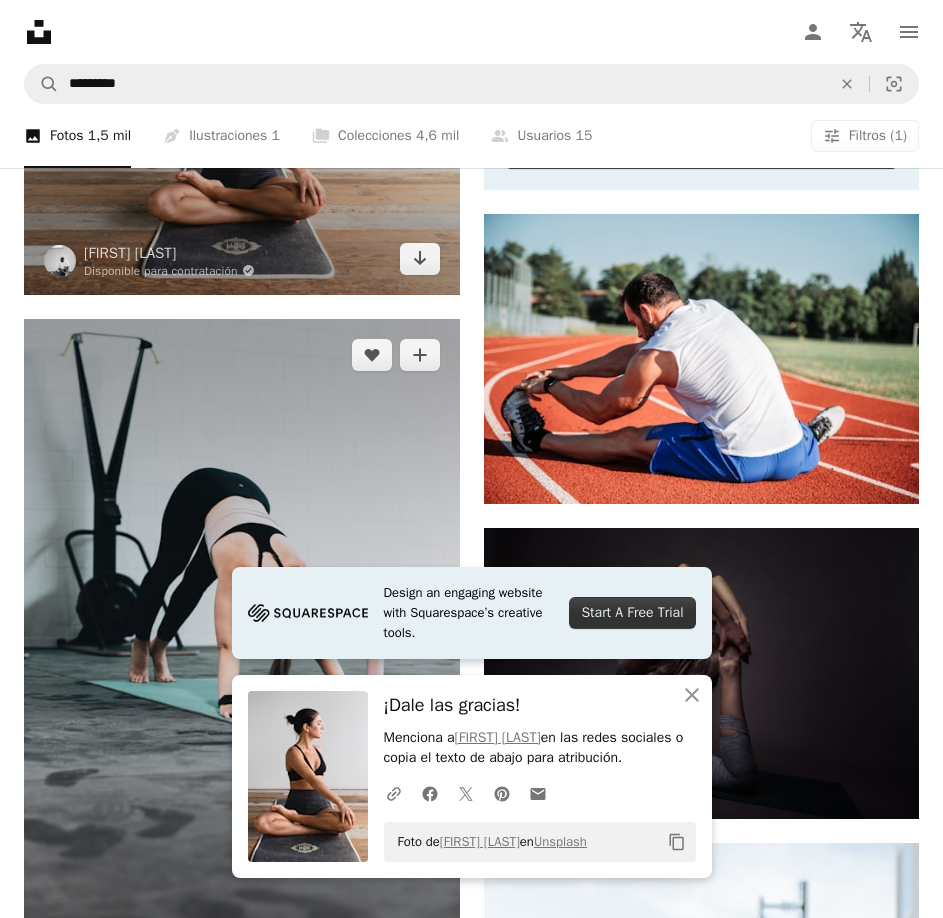 scroll, scrollTop: 1100, scrollLeft: 0, axis: vertical 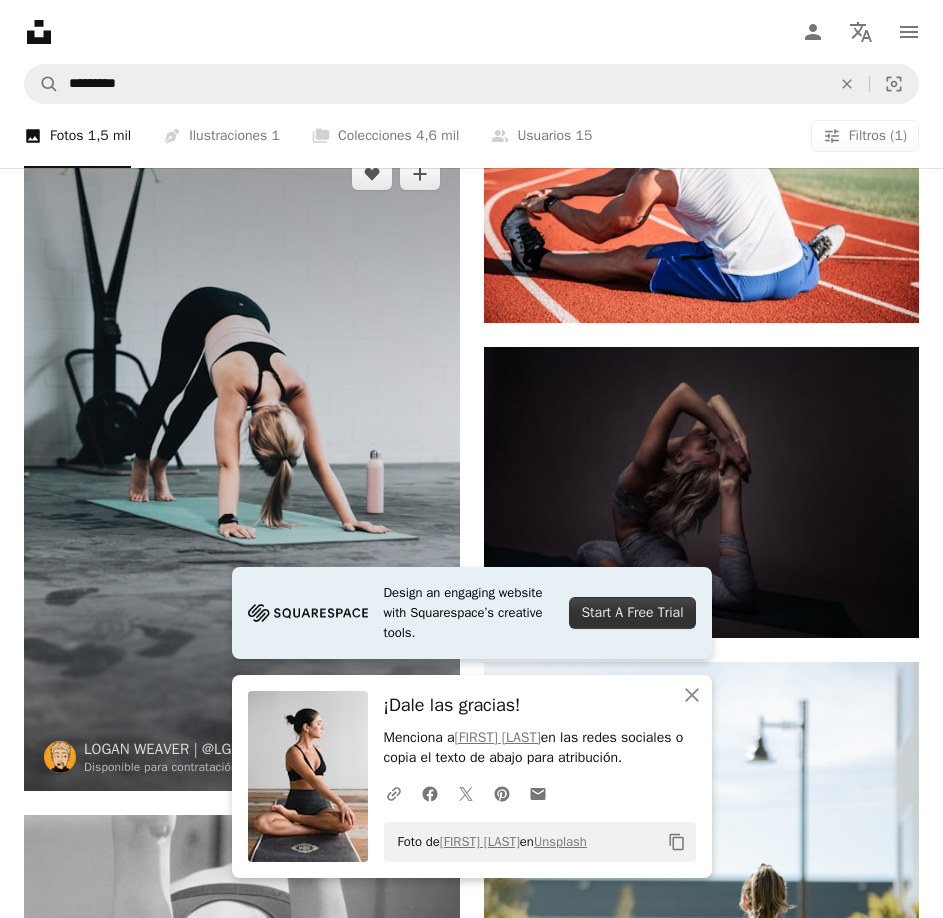click on "Arrow pointing down" 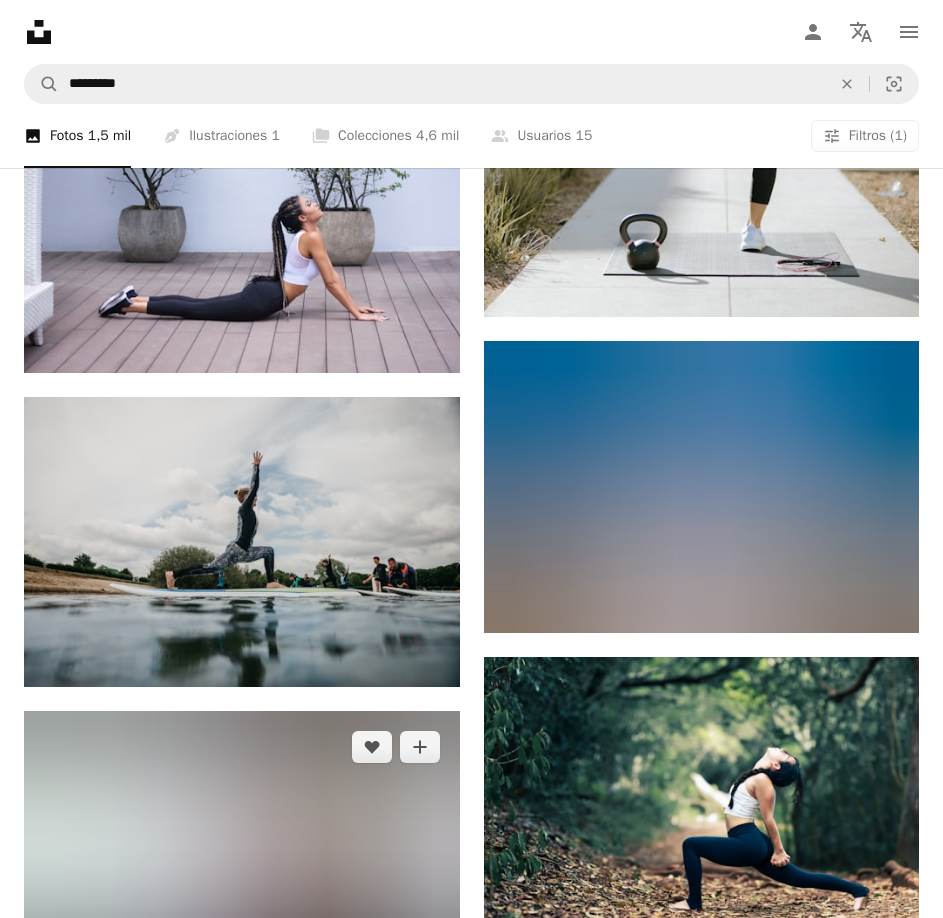 scroll, scrollTop: 2100, scrollLeft: 0, axis: vertical 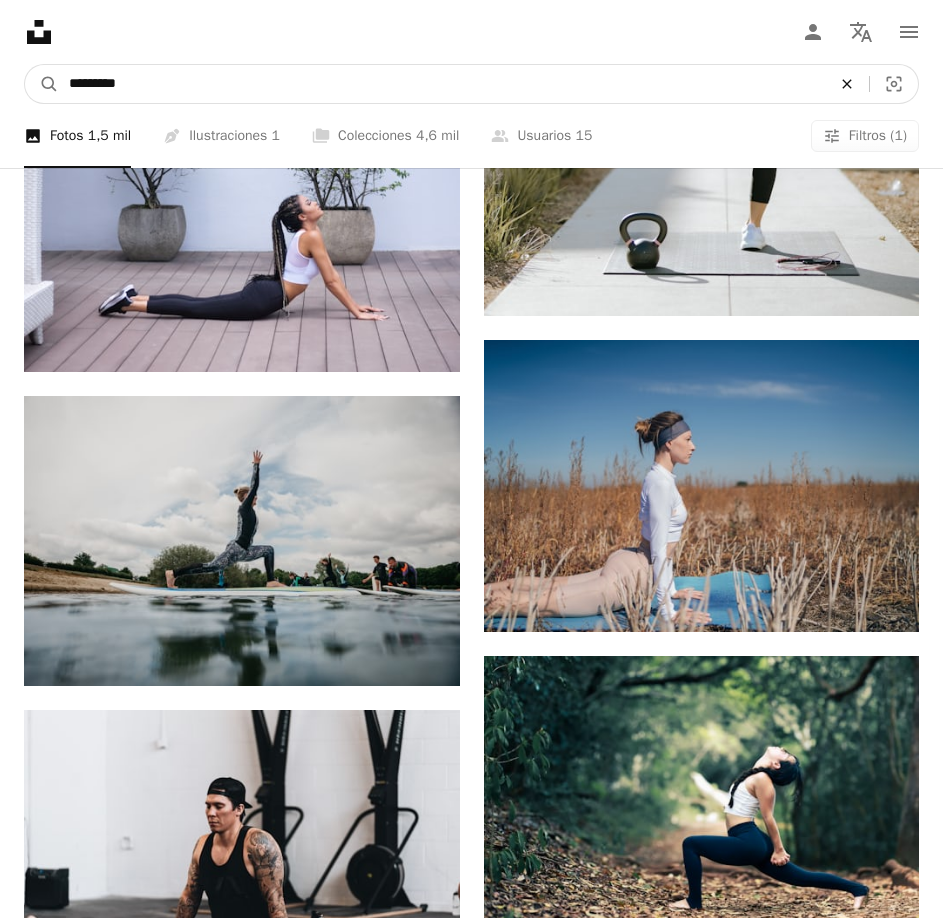 click on "An X shape" 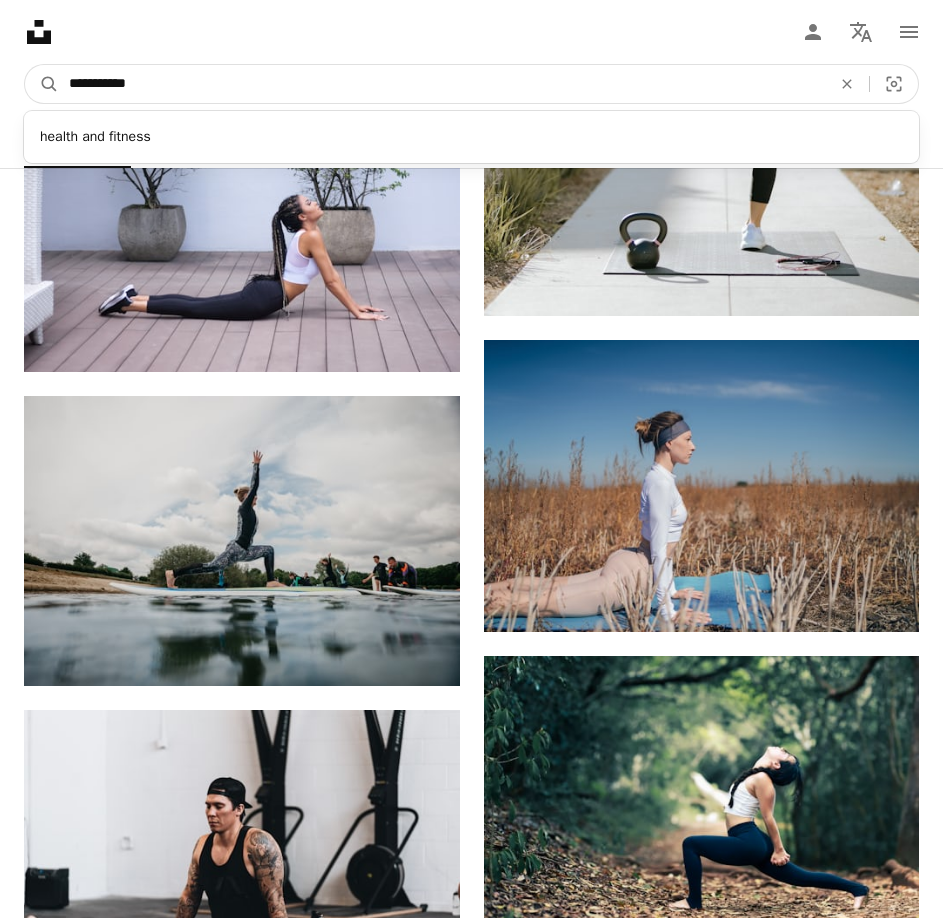 type on "**********" 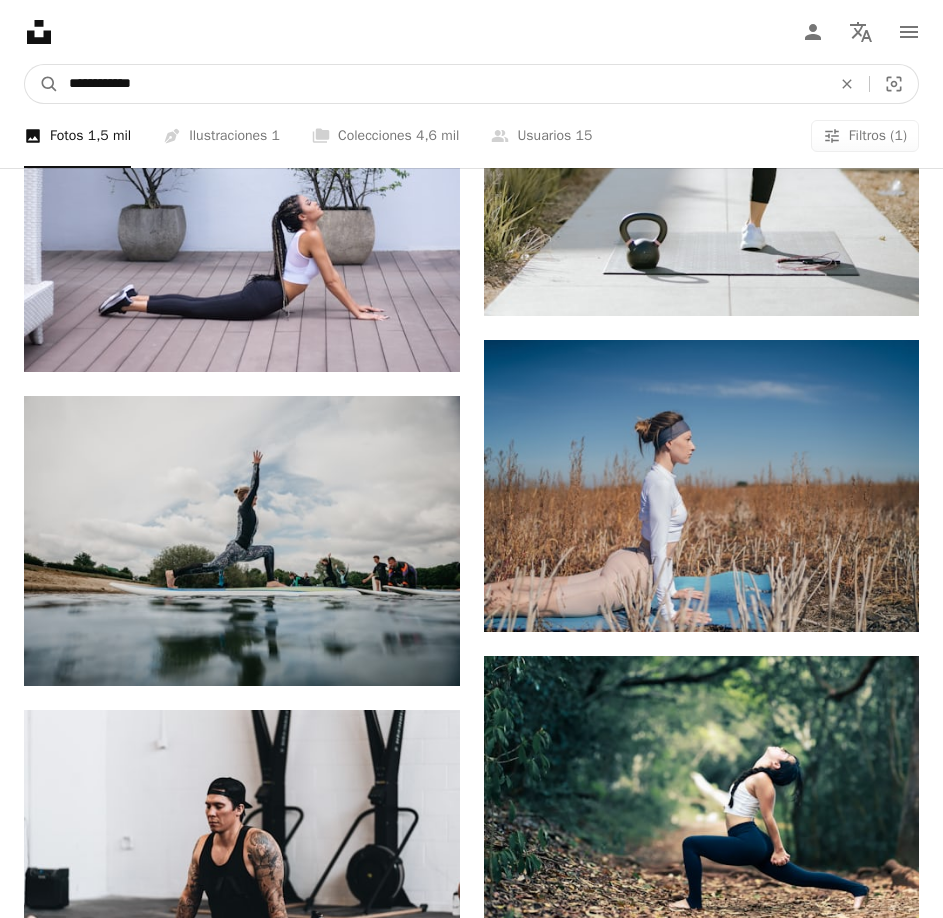 click on "A magnifying glass" at bounding box center (42, 84) 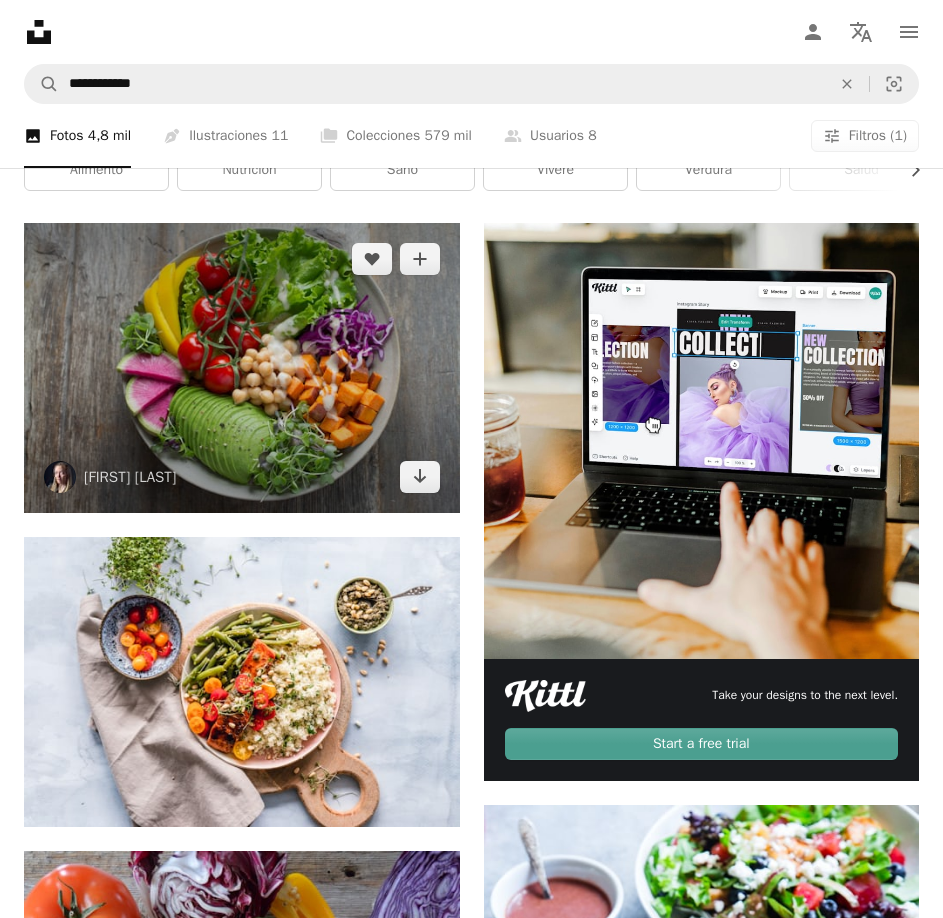 scroll, scrollTop: 400, scrollLeft: 0, axis: vertical 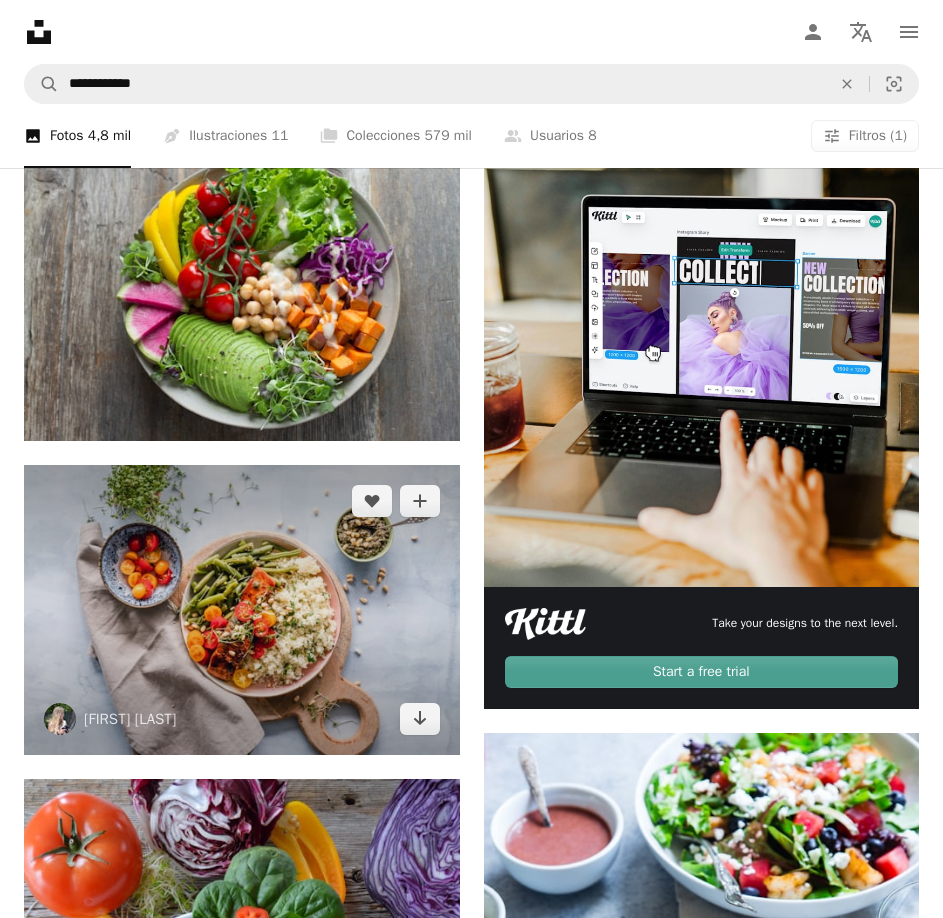click at bounding box center (242, 610) 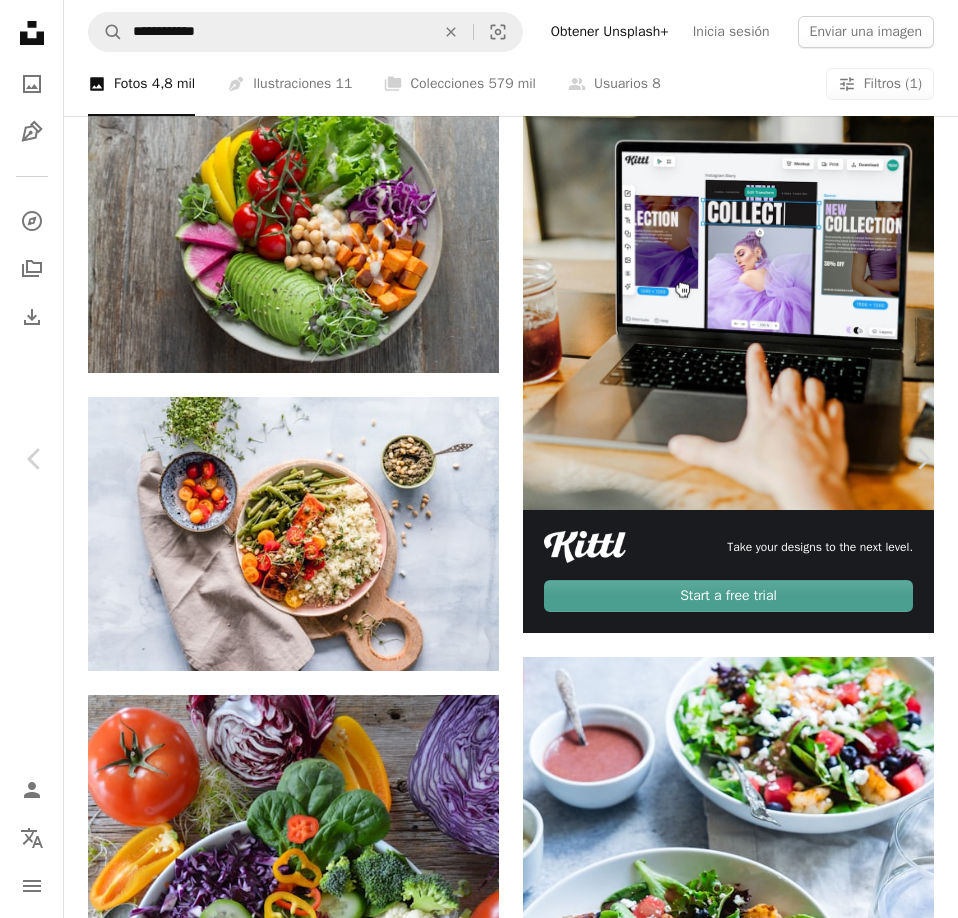 click on "Descargar gratis" at bounding box center [752, 5819] 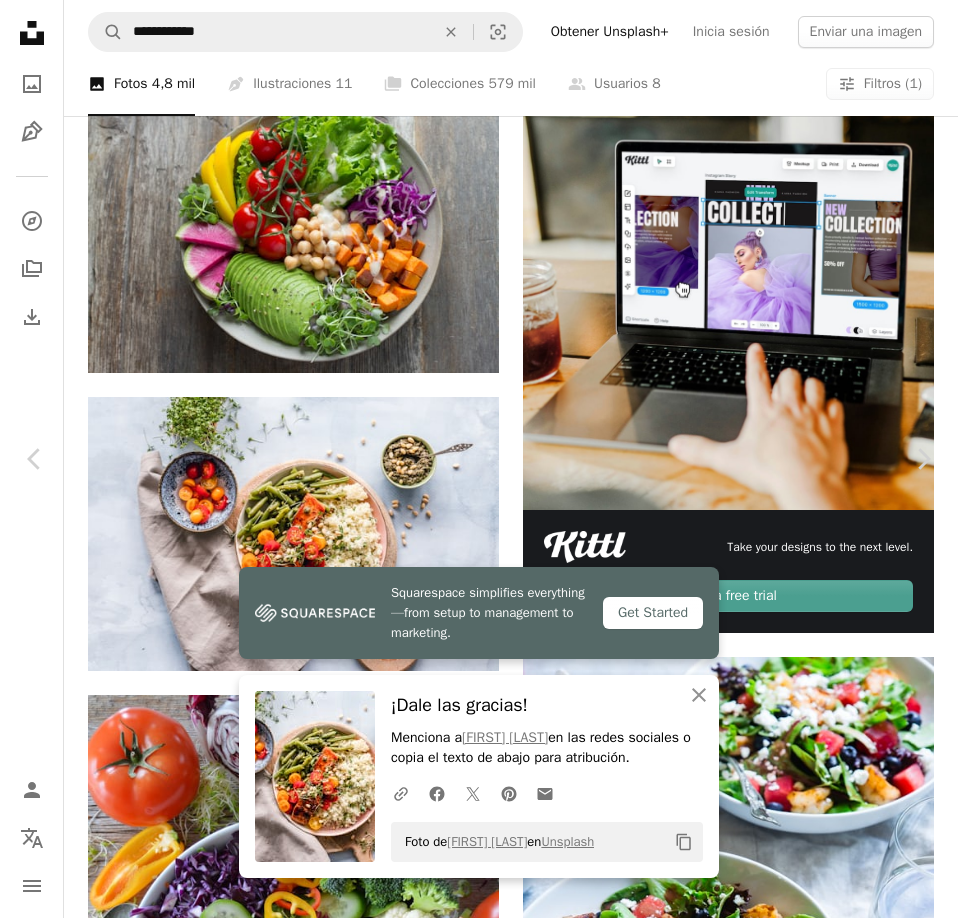 click on "An X shape" at bounding box center (20, 20) 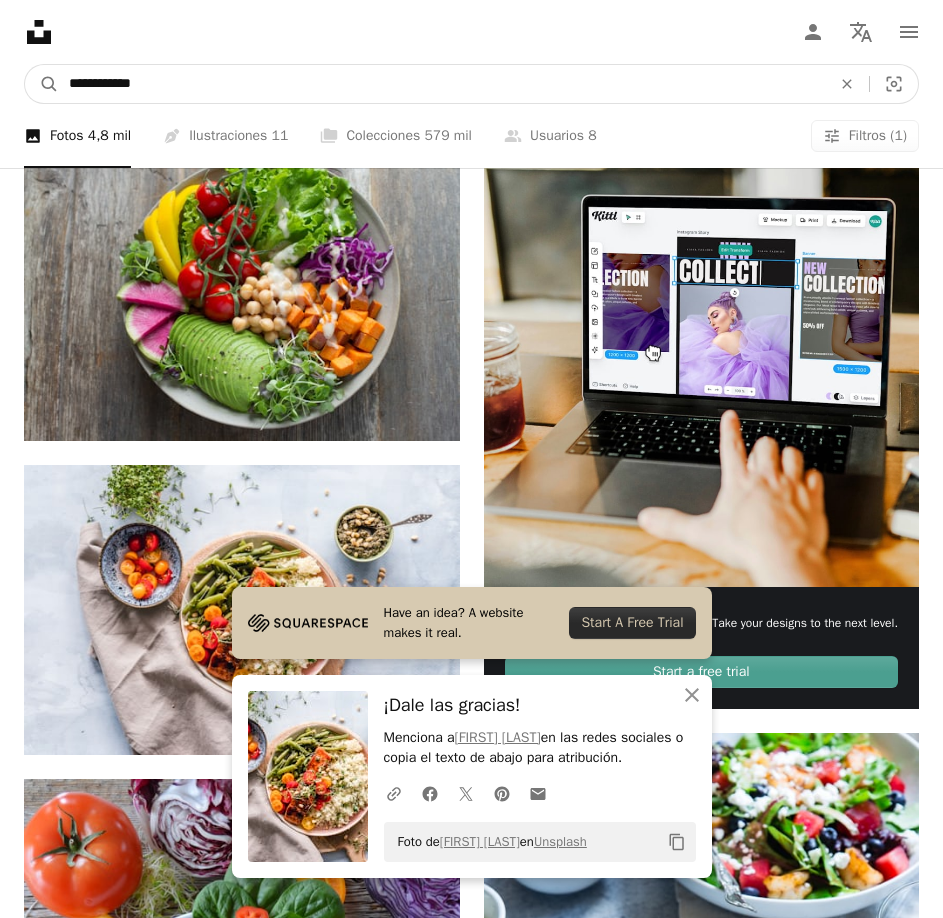 click on "**********" at bounding box center [442, 84] 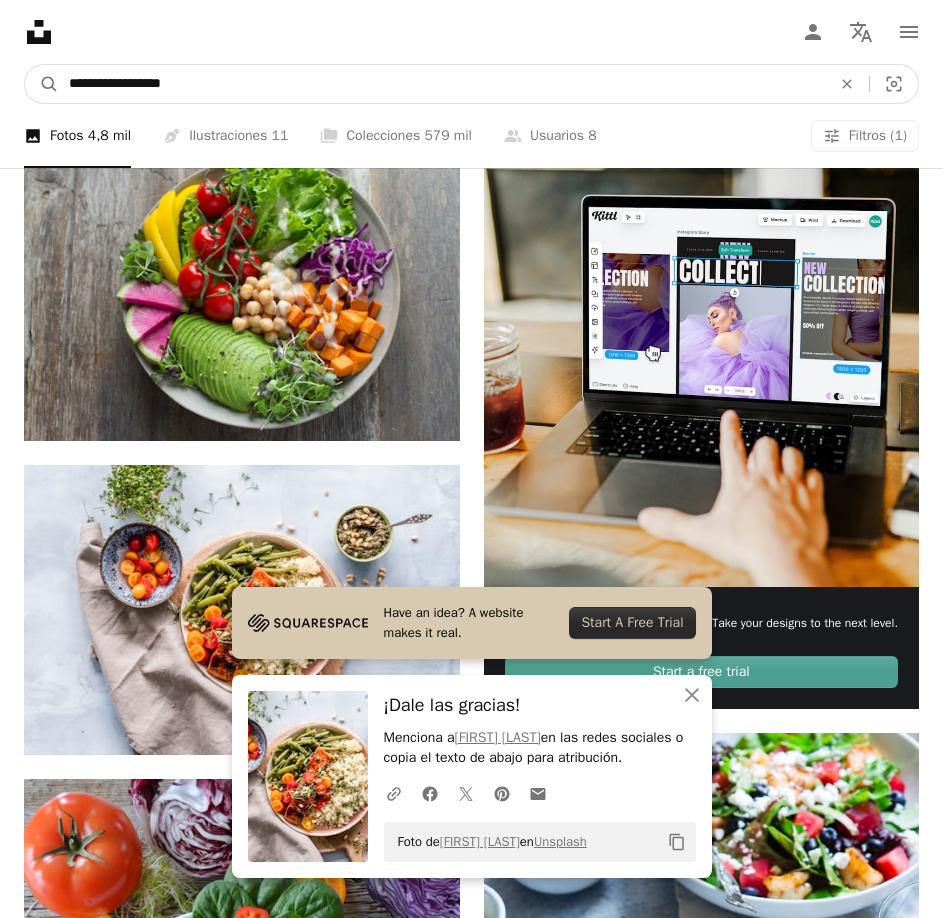 type on "**********" 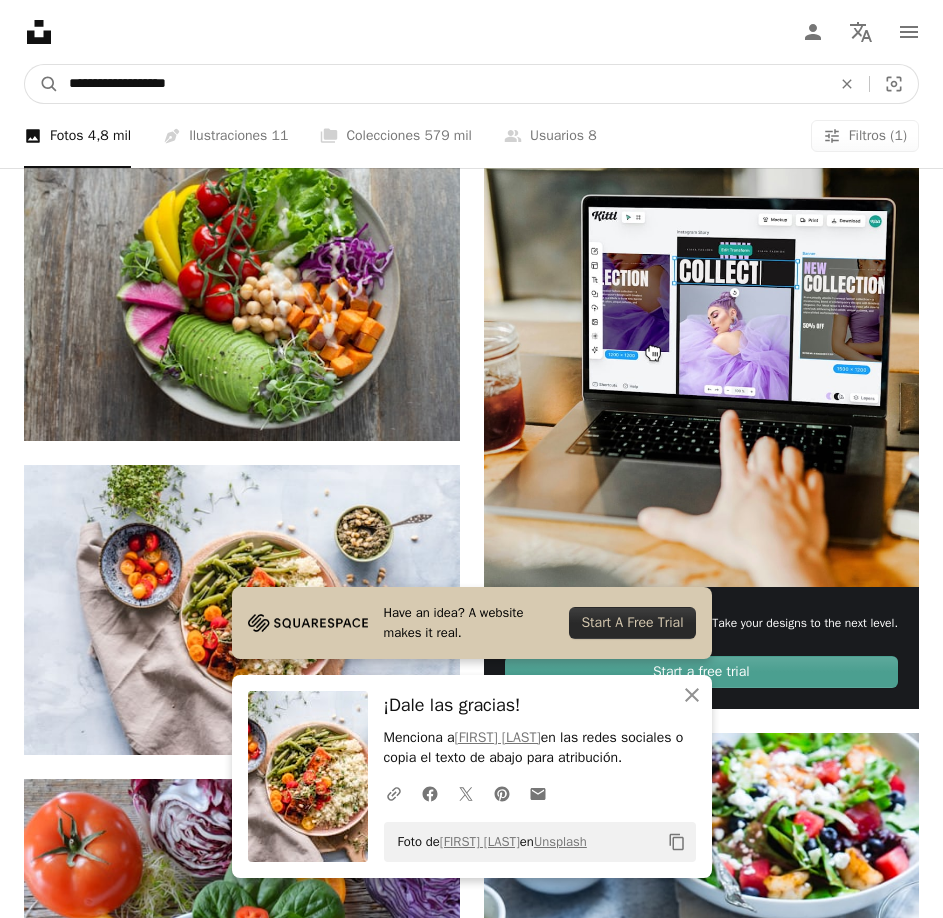 click on "A magnifying glass" at bounding box center [42, 84] 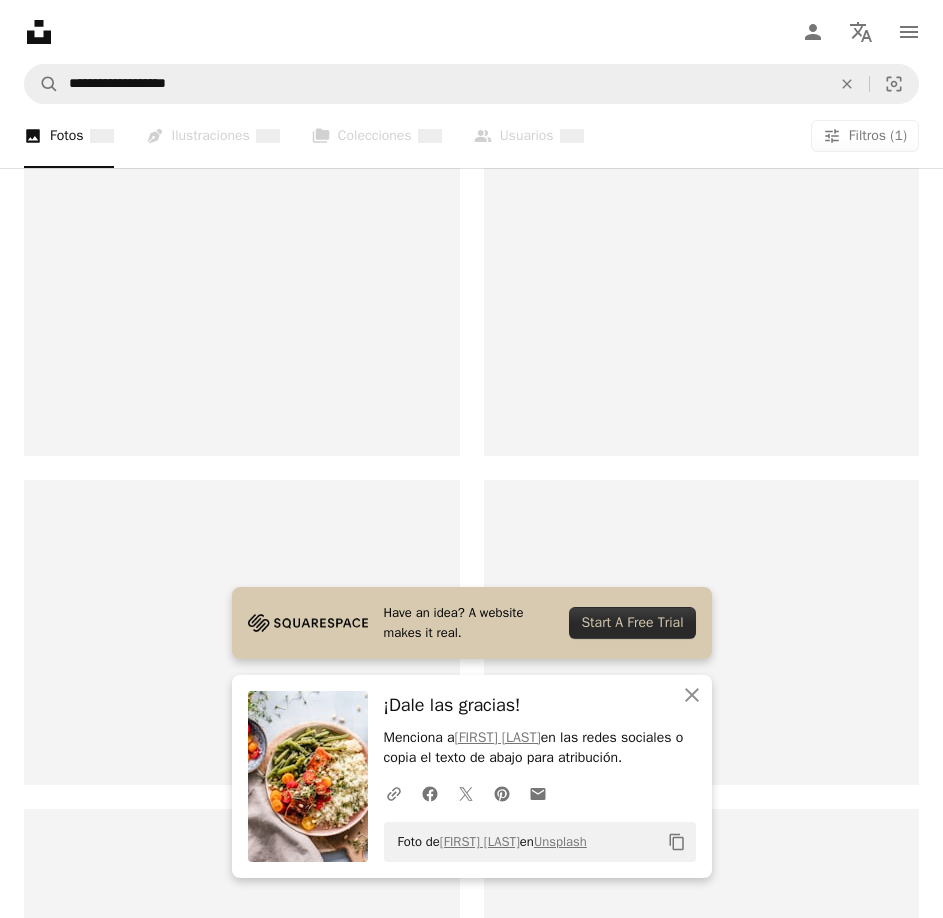 scroll, scrollTop: 0, scrollLeft: 0, axis: both 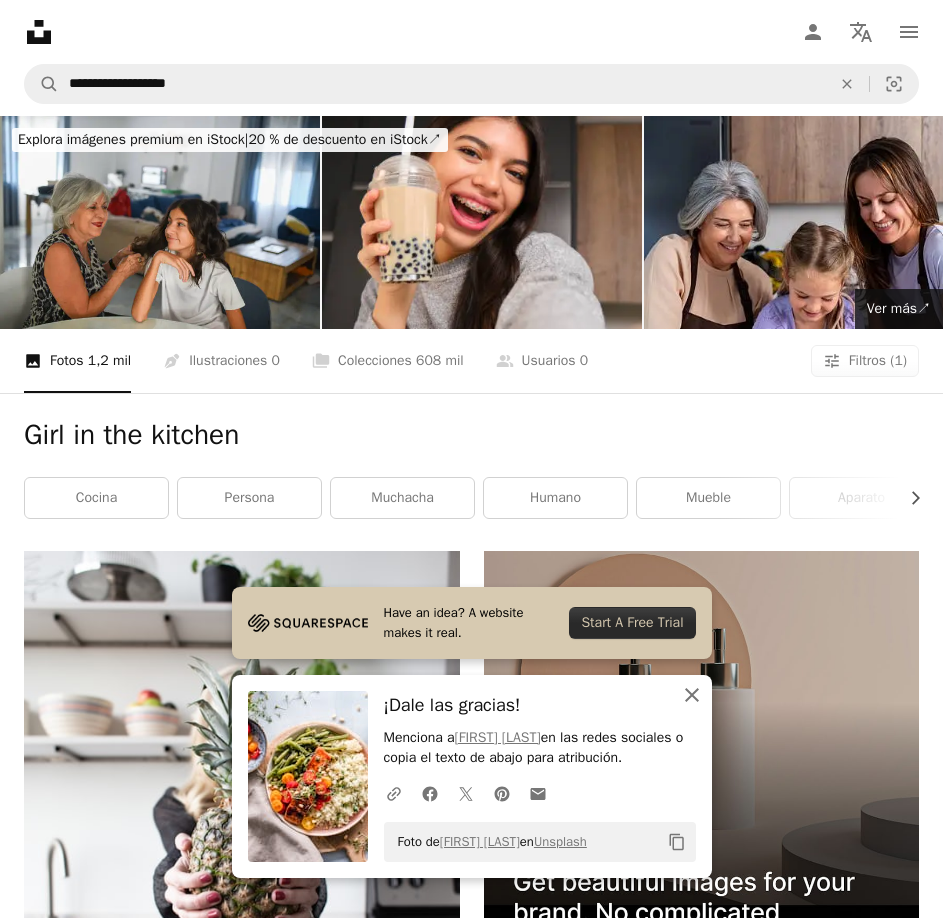 click on "An X shape" 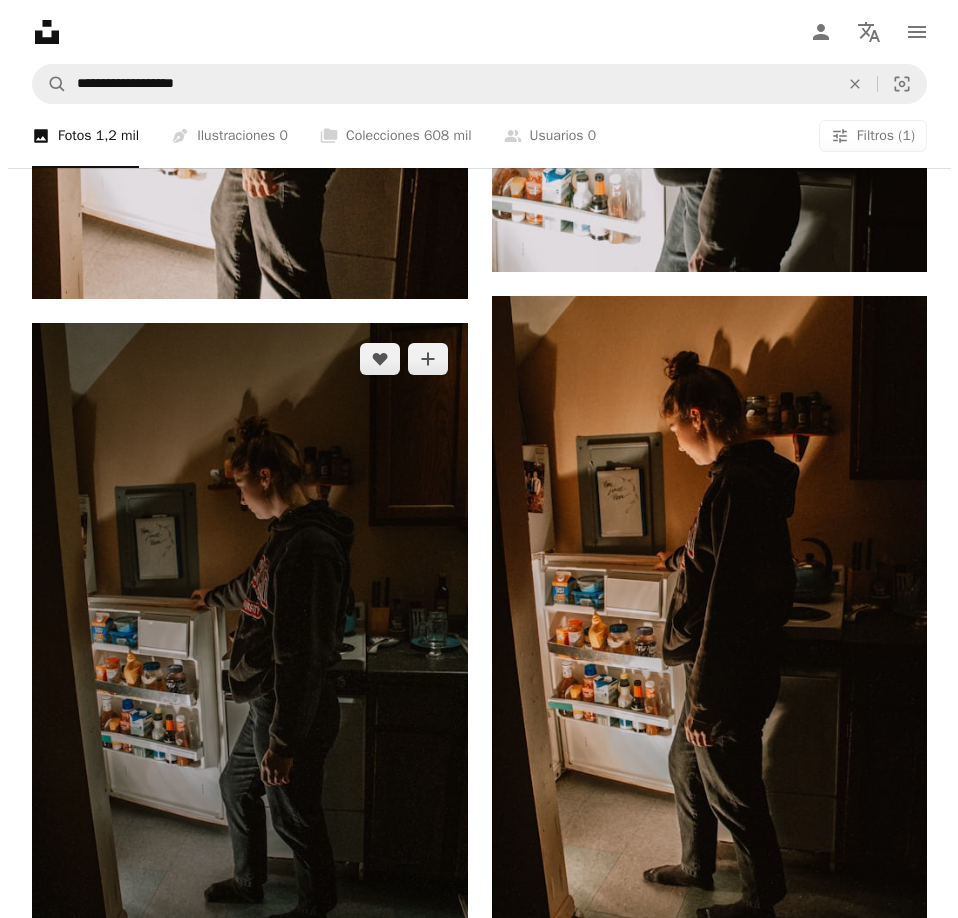 scroll, scrollTop: 1900, scrollLeft: 0, axis: vertical 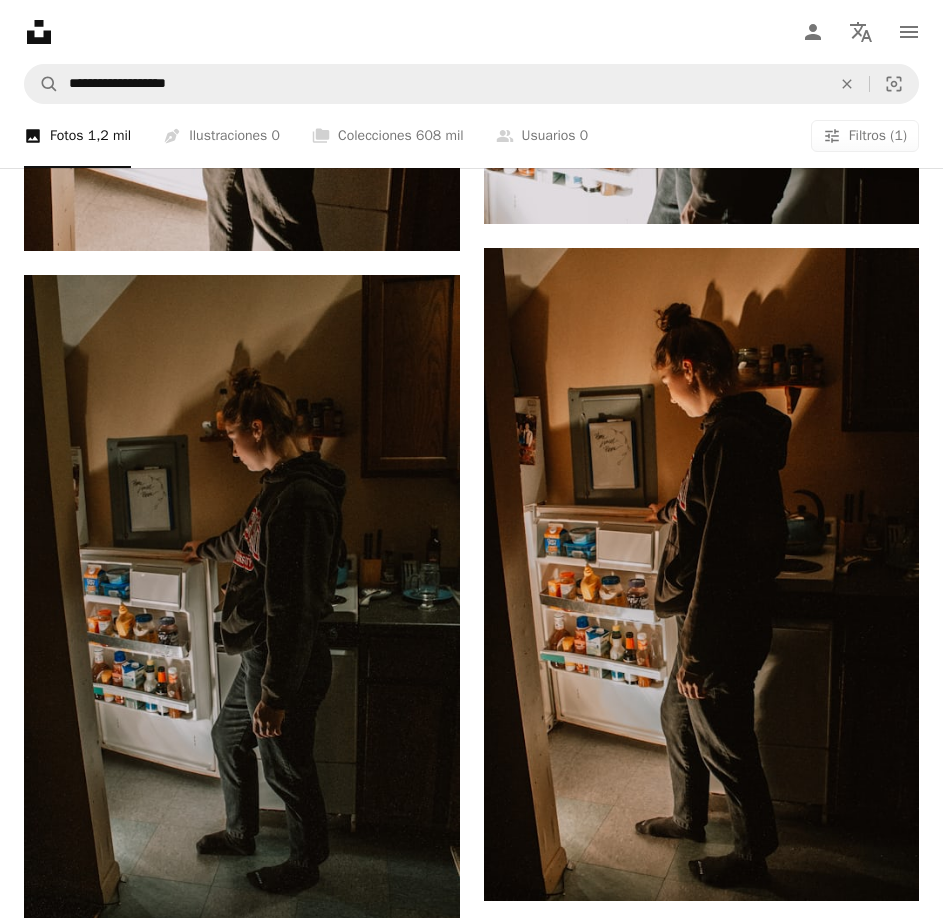 click at bounding box center (702, 1251) 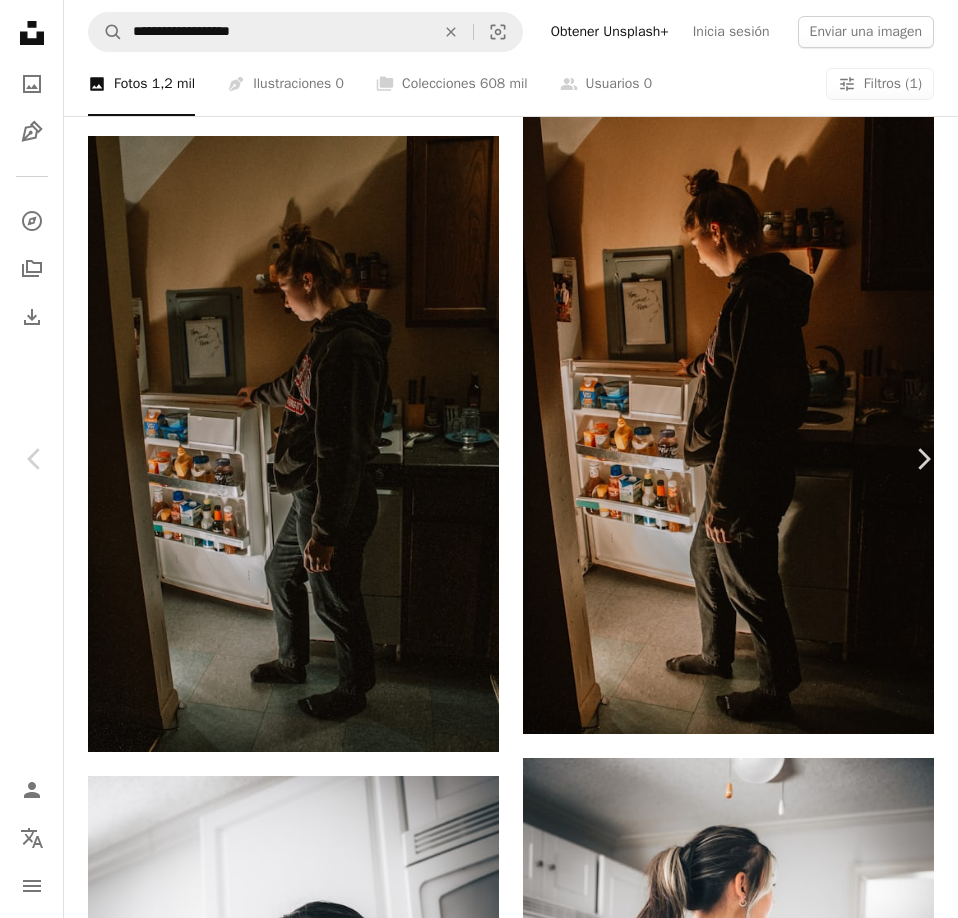 scroll, scrollTop: 7900, scrollLeft: 0, axis: vertical 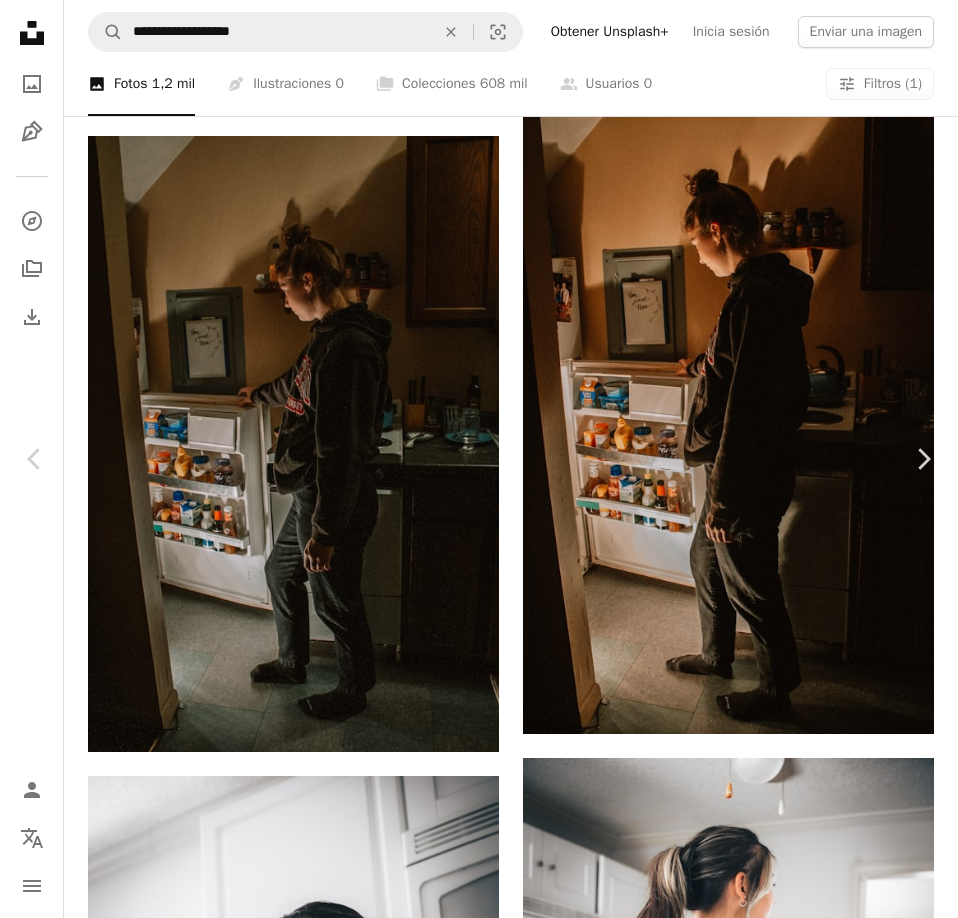 click at bounding box center (277, 6618) 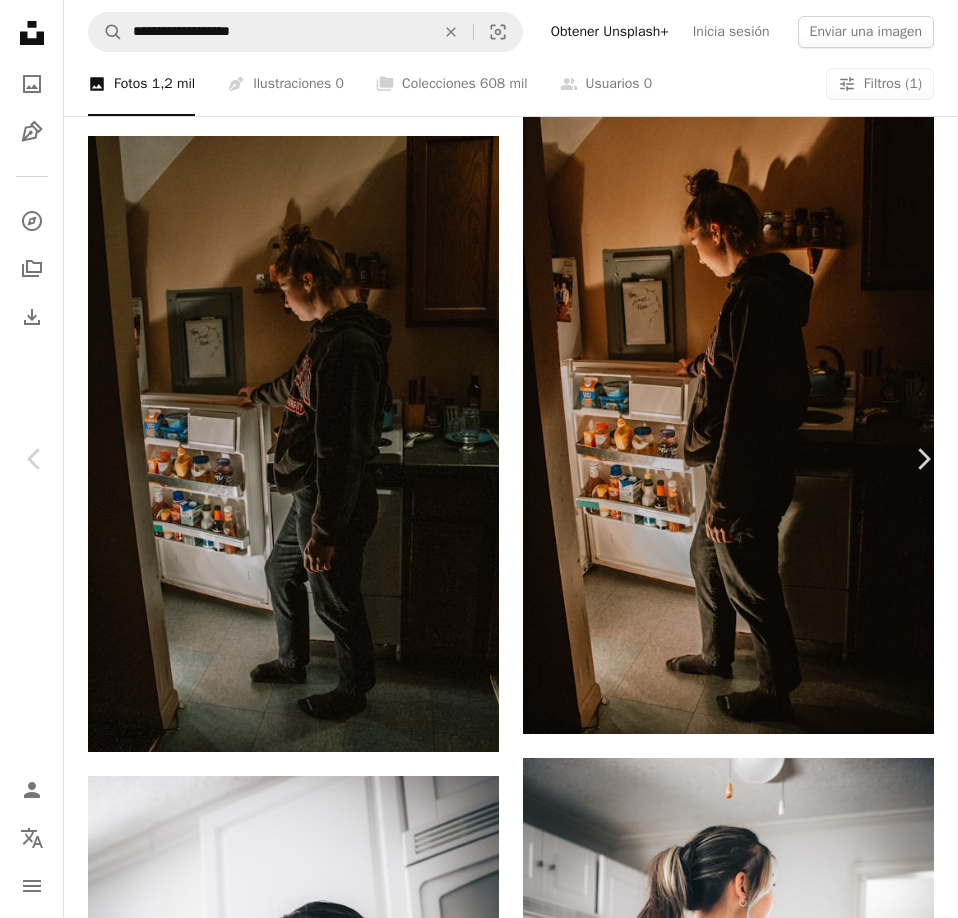 scroll, scrollTop: 2900, scrollLeft: 0, axis: vertical 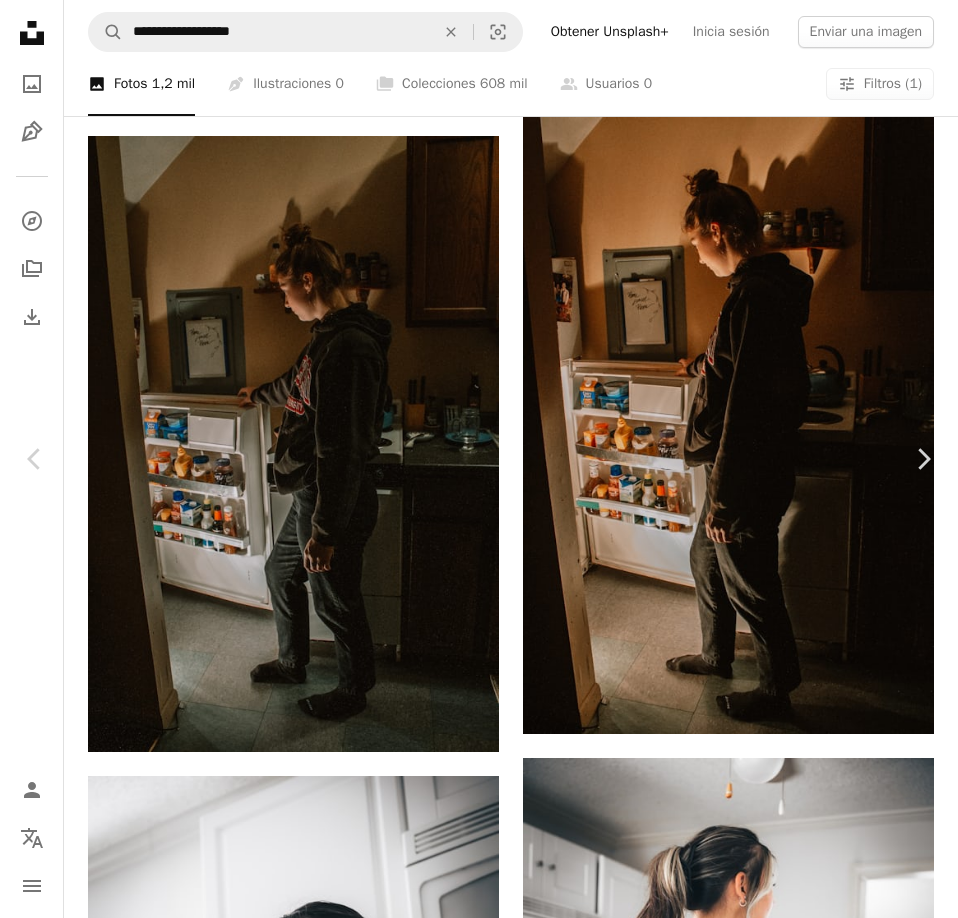 click at bounding box center [667, 11039] 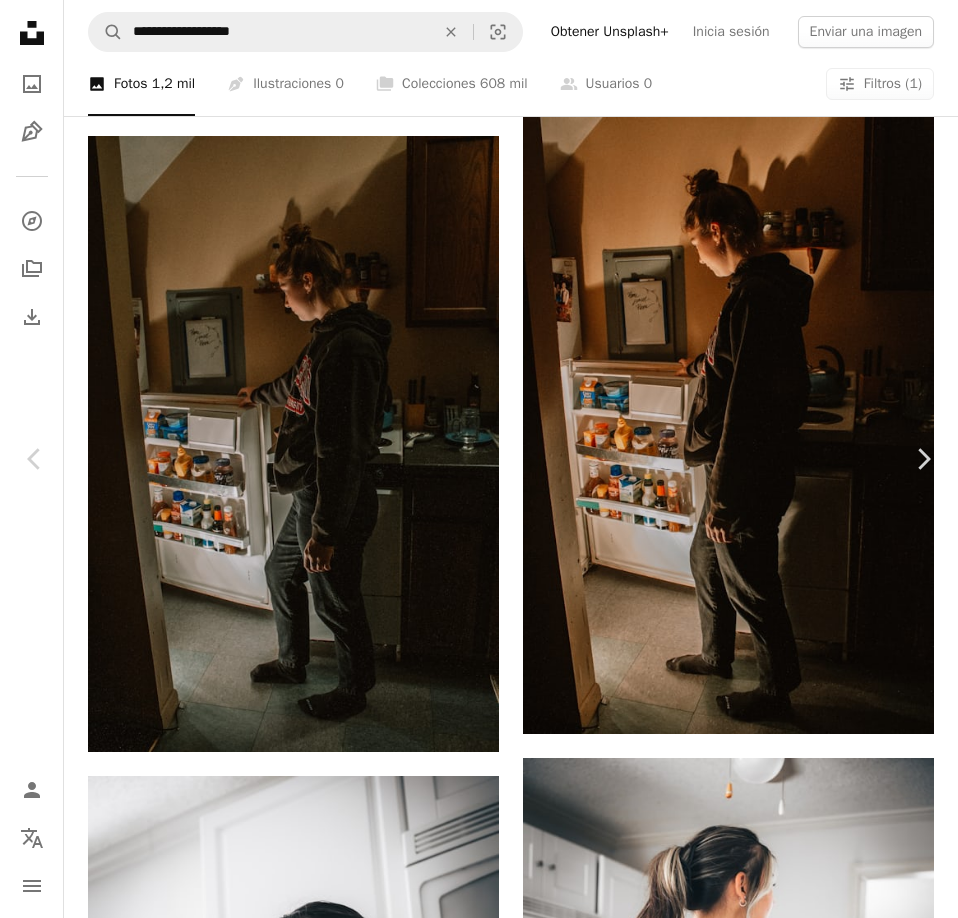 scroll, scrollTop: 6865, scrollLeft: 0, axis: vertical 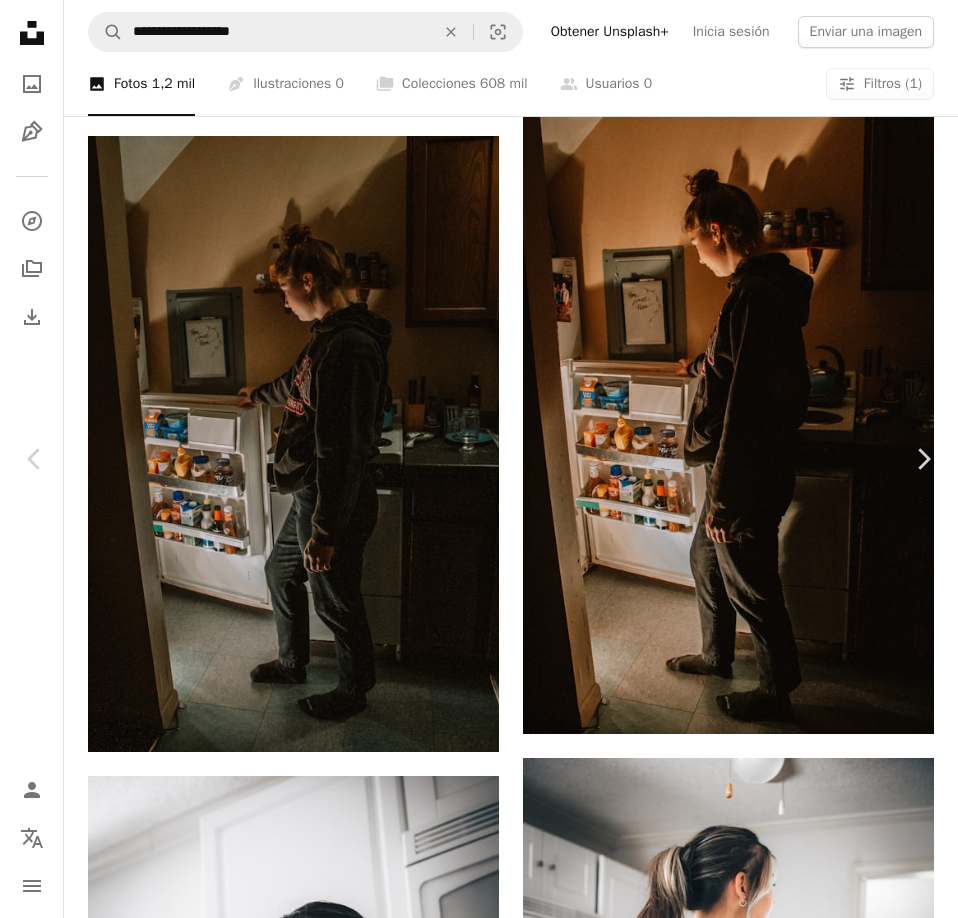 click at bounding box center (277, 11231) 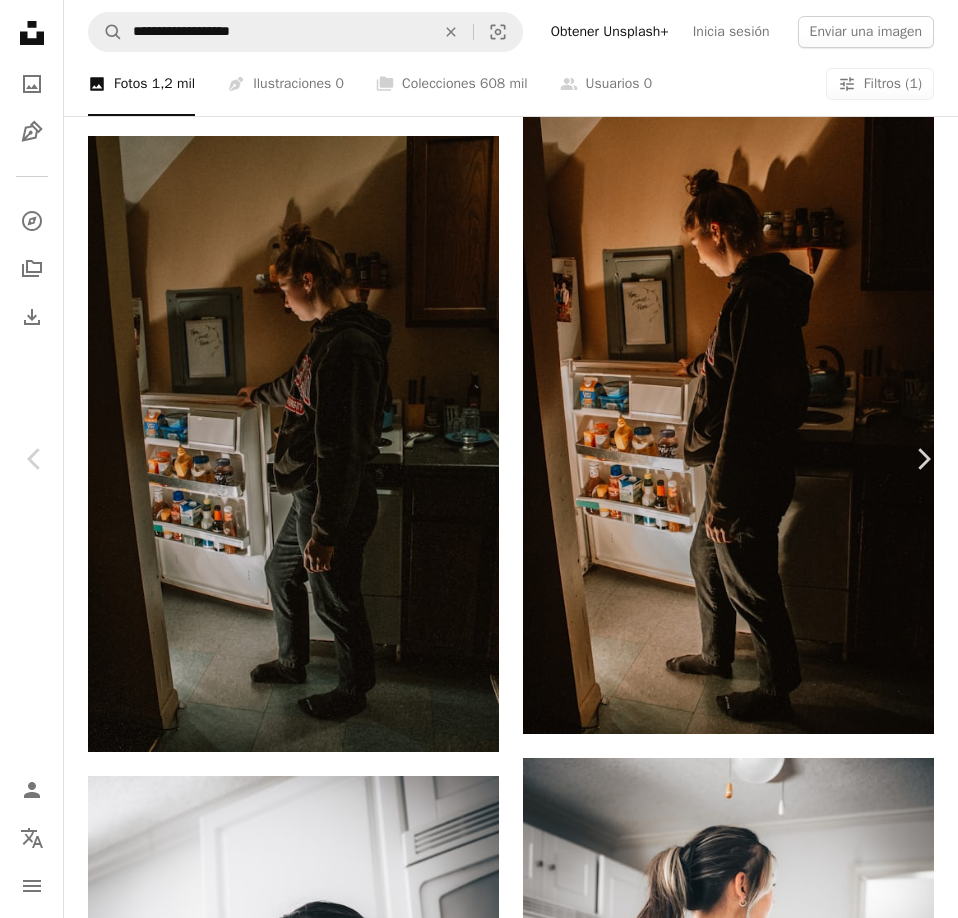 scroll, scrollTop: 1300, scrollLeft: 0, axis: vertical 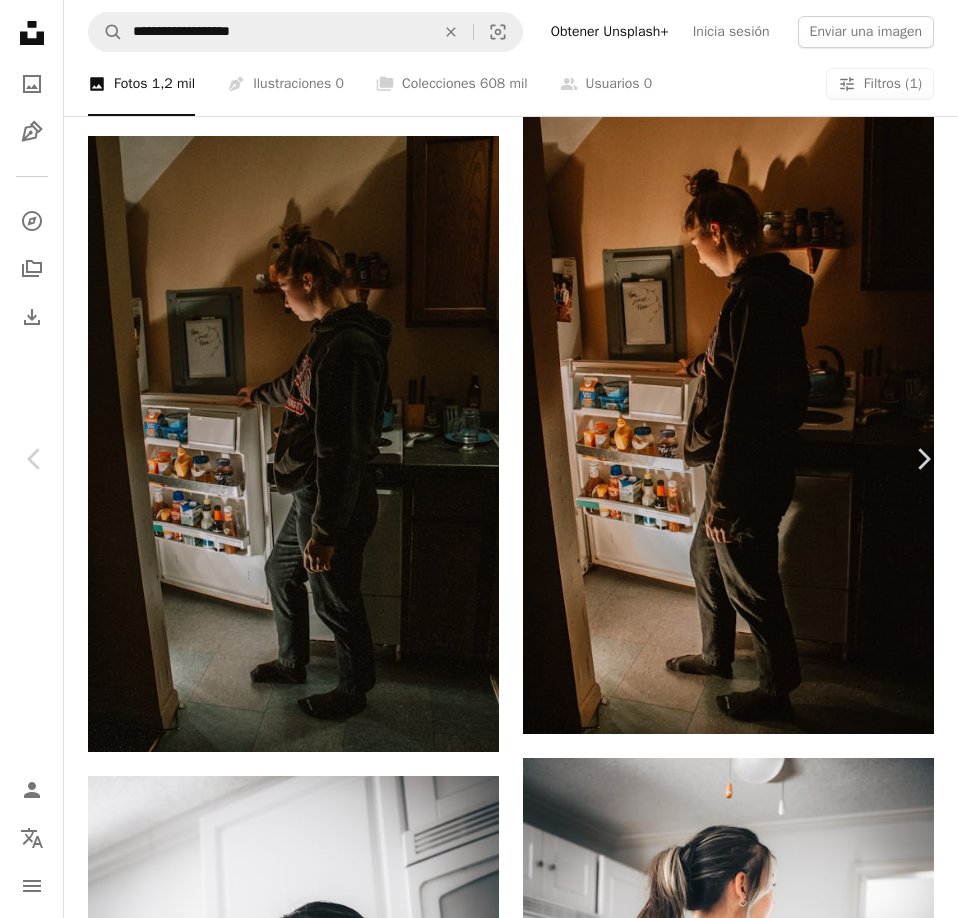 click at bounding box center [277, 11227] 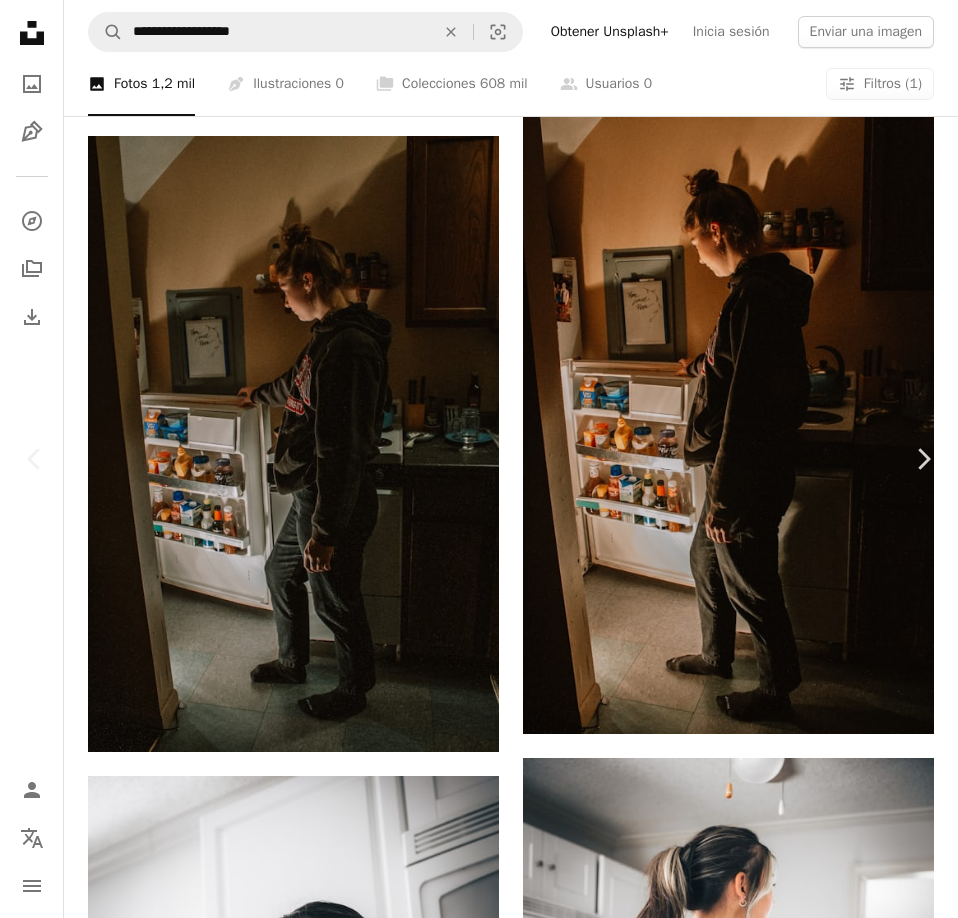 scroll, scrollTop: 3800, scrollLeft: 0, axis: vertical 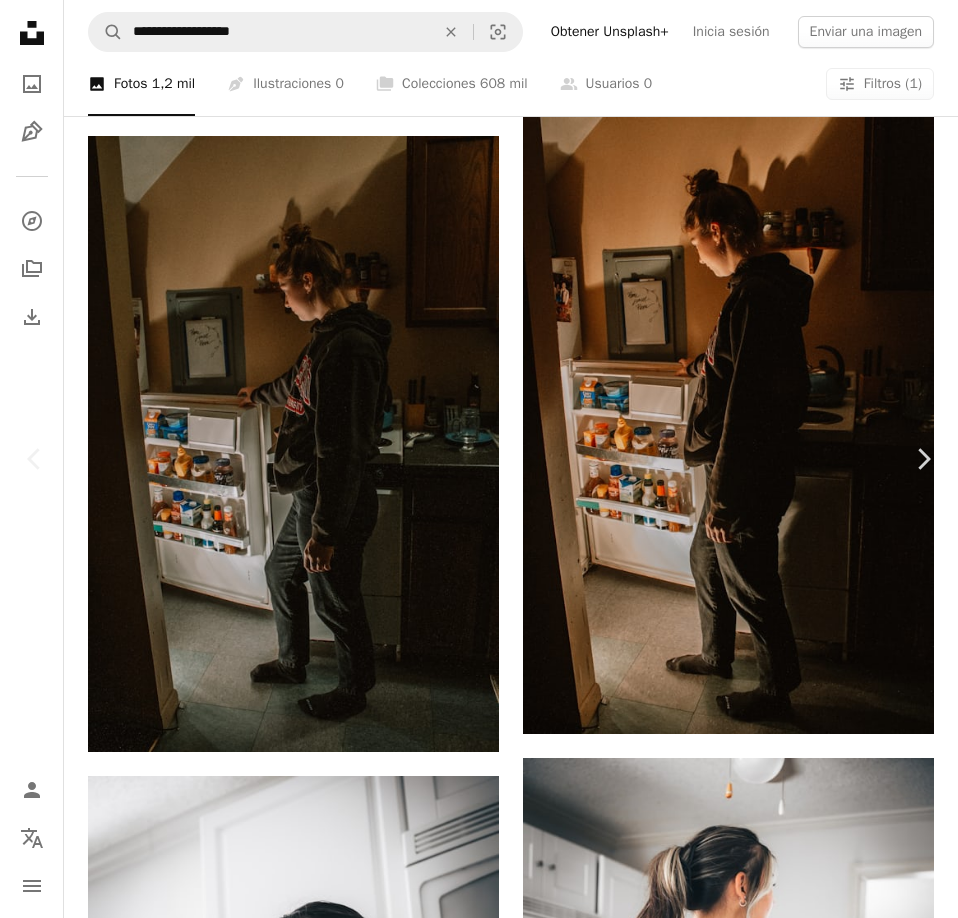 click at bounding box center [667, 11196] 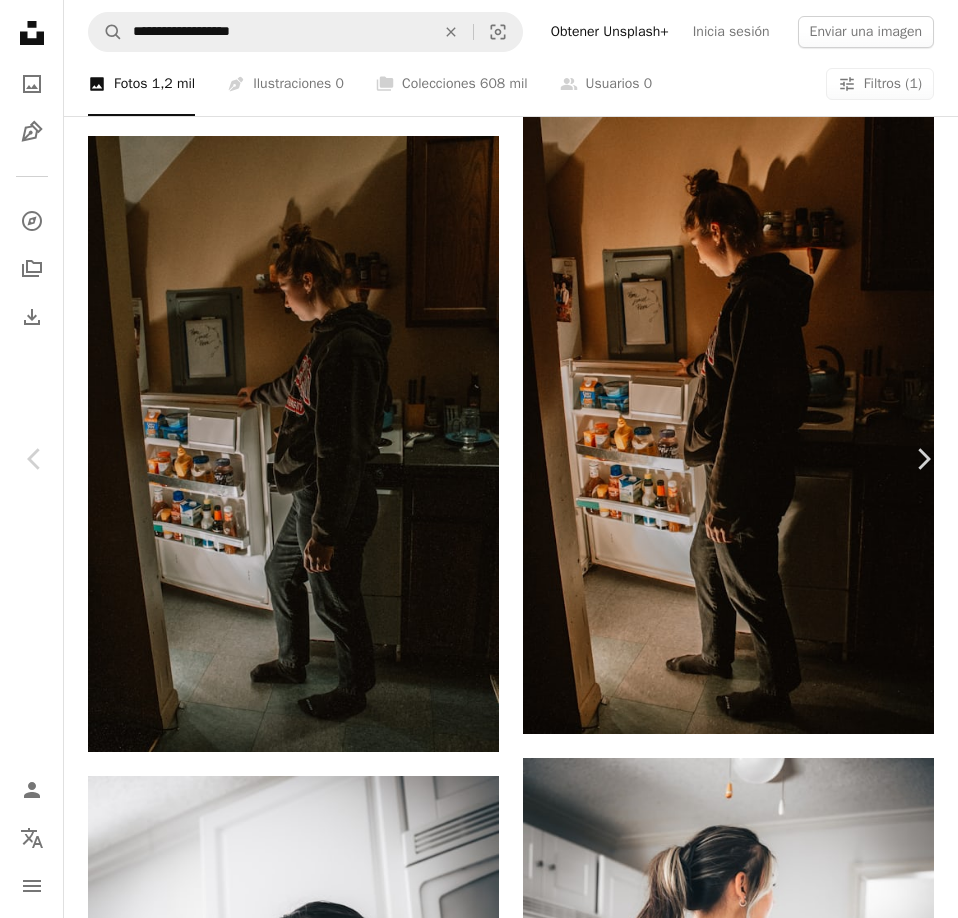 scroll, scrollTop: 4500, scrollLeft: 0, axis: vertical 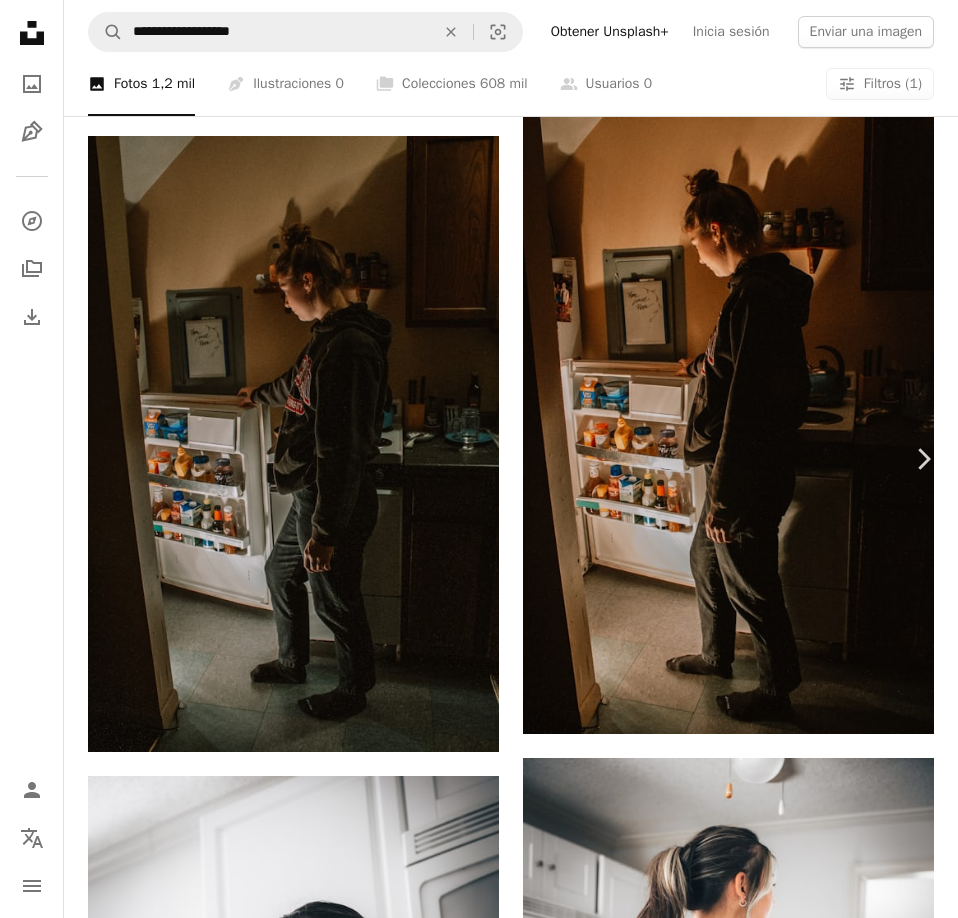 click on "Chevron left" 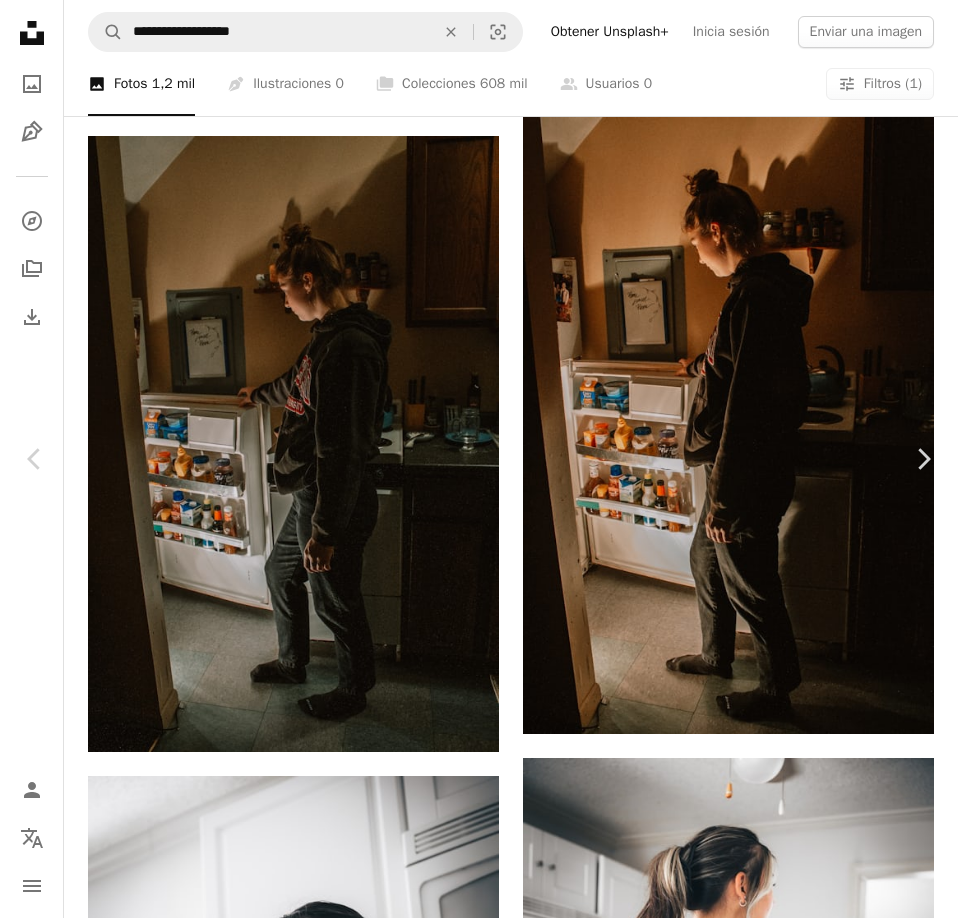 scroll, scrollTop: 2000, scrollLeft: 0, axis: vertical 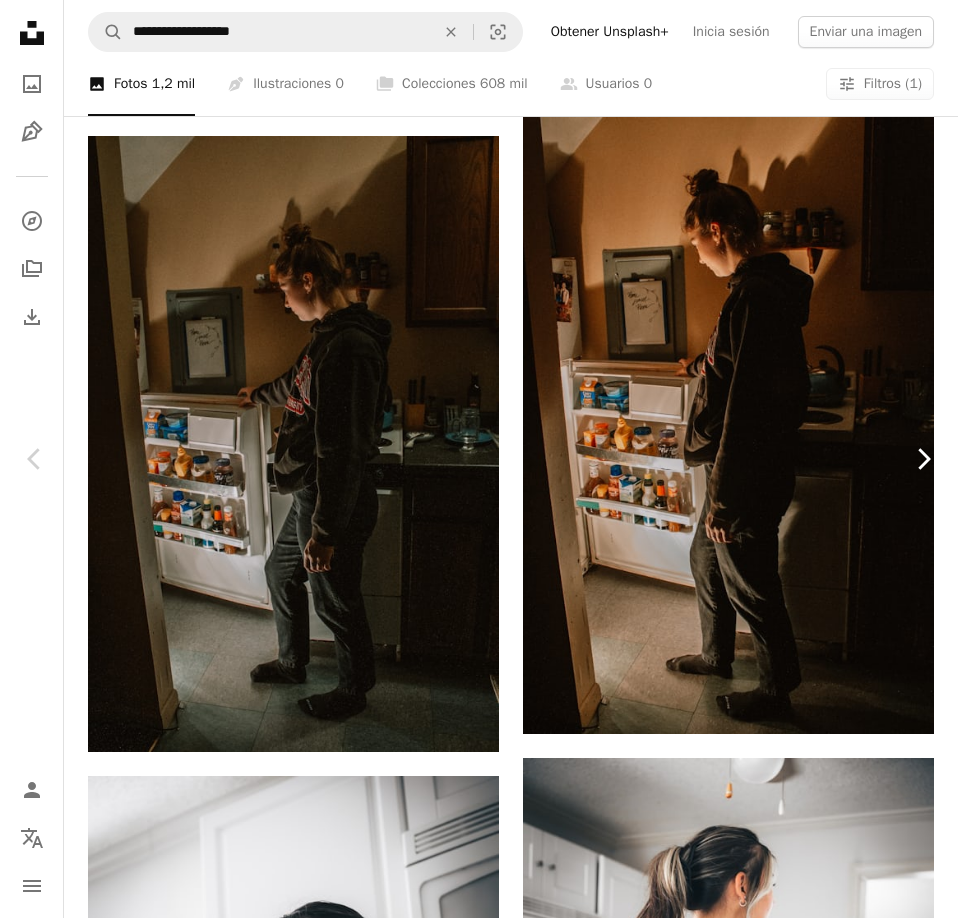 click on "Chevron right" 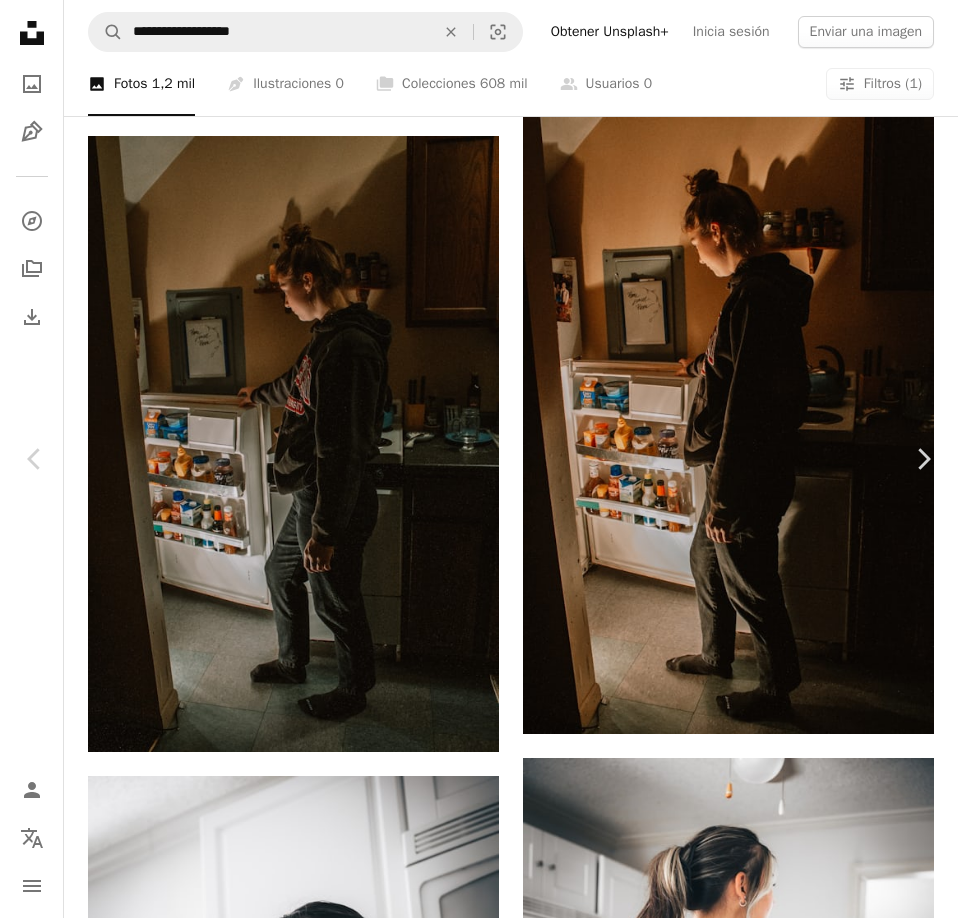 scroll, scrollTop: 900, scrollLeft: 0, axis: vertical 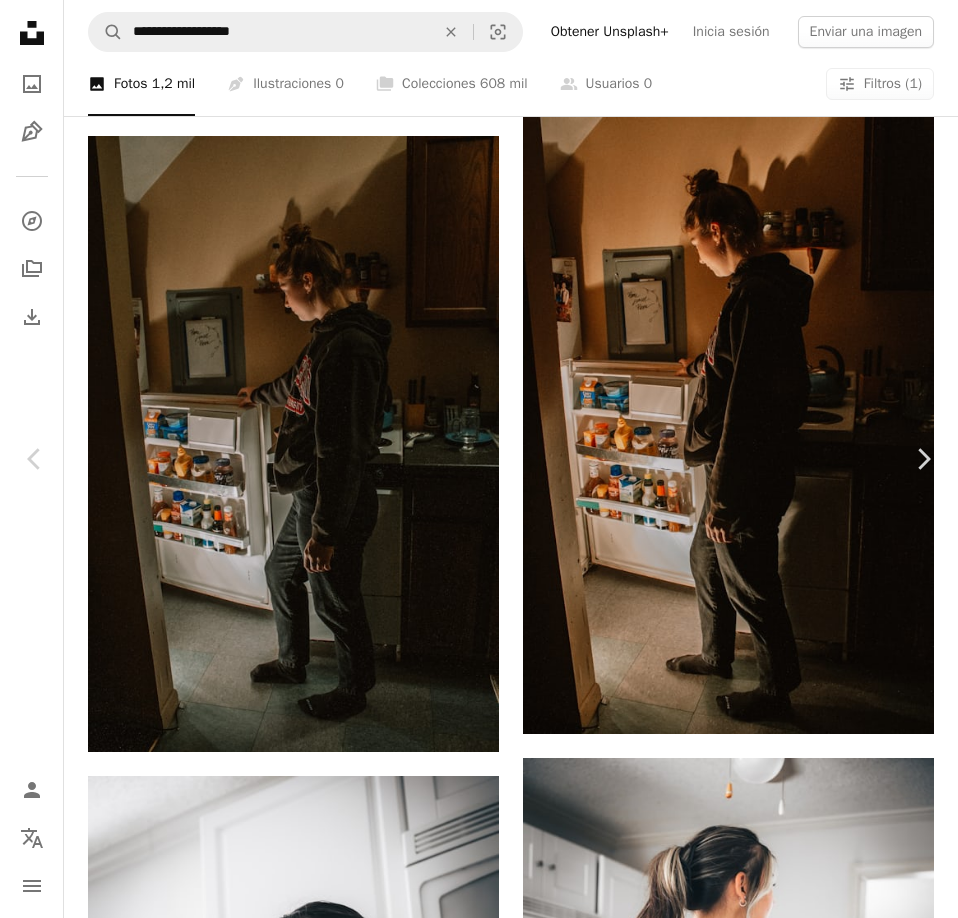 click at bounding box center [277, 11637] 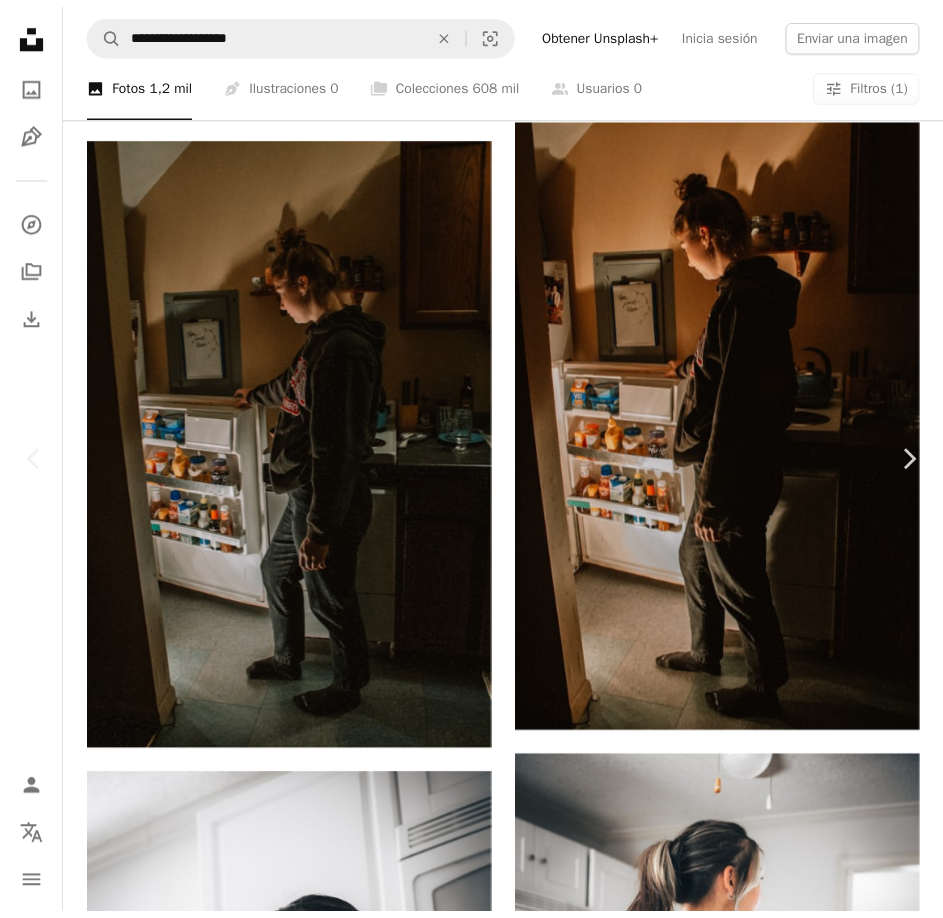 scroll, scrollTop: 100, scrollLeft: 0, axis: vertical 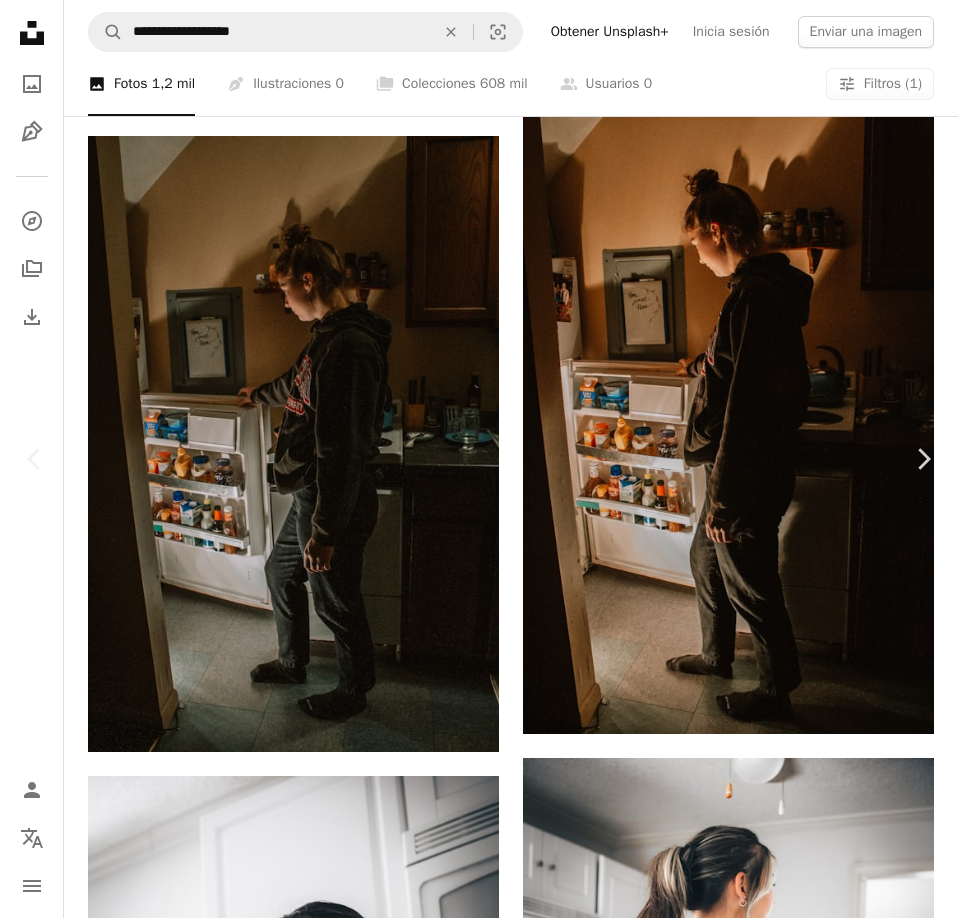 drag, startPoint x: 21, startPoint y: 13, endPoint x: 59, endPoint y: 25, distance: 39.849716 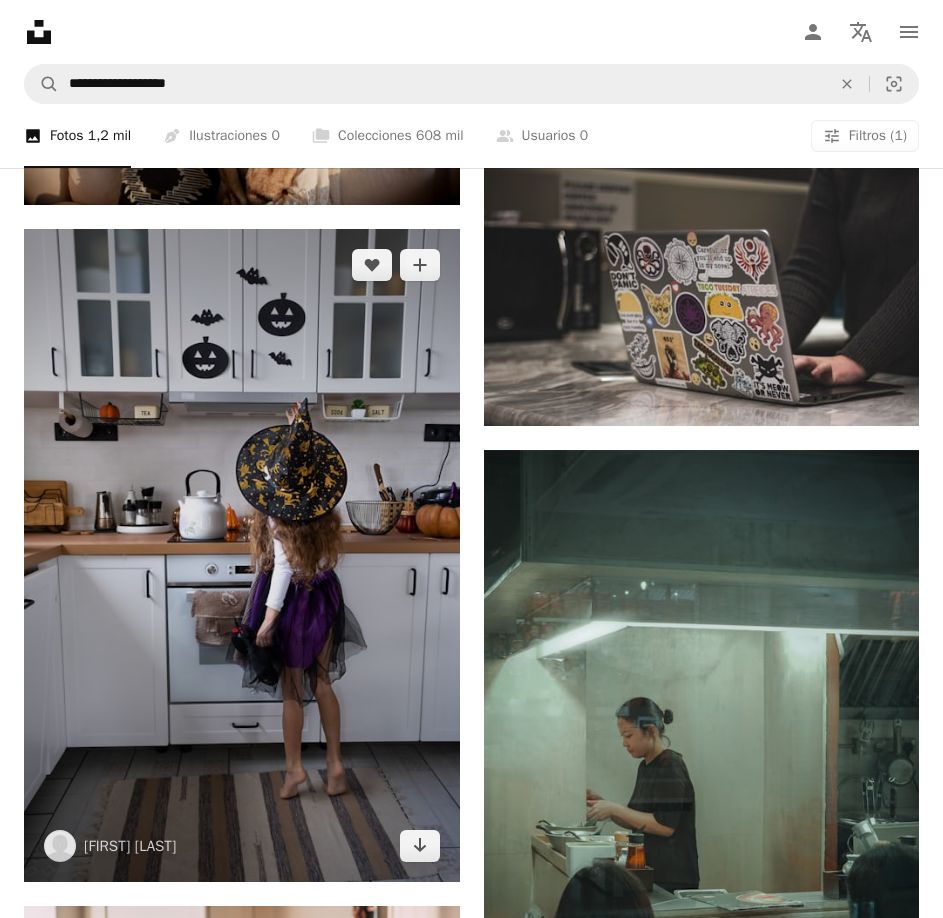 scroll, scrollTop: 9000, scrollLeft: 0, axis: vertical 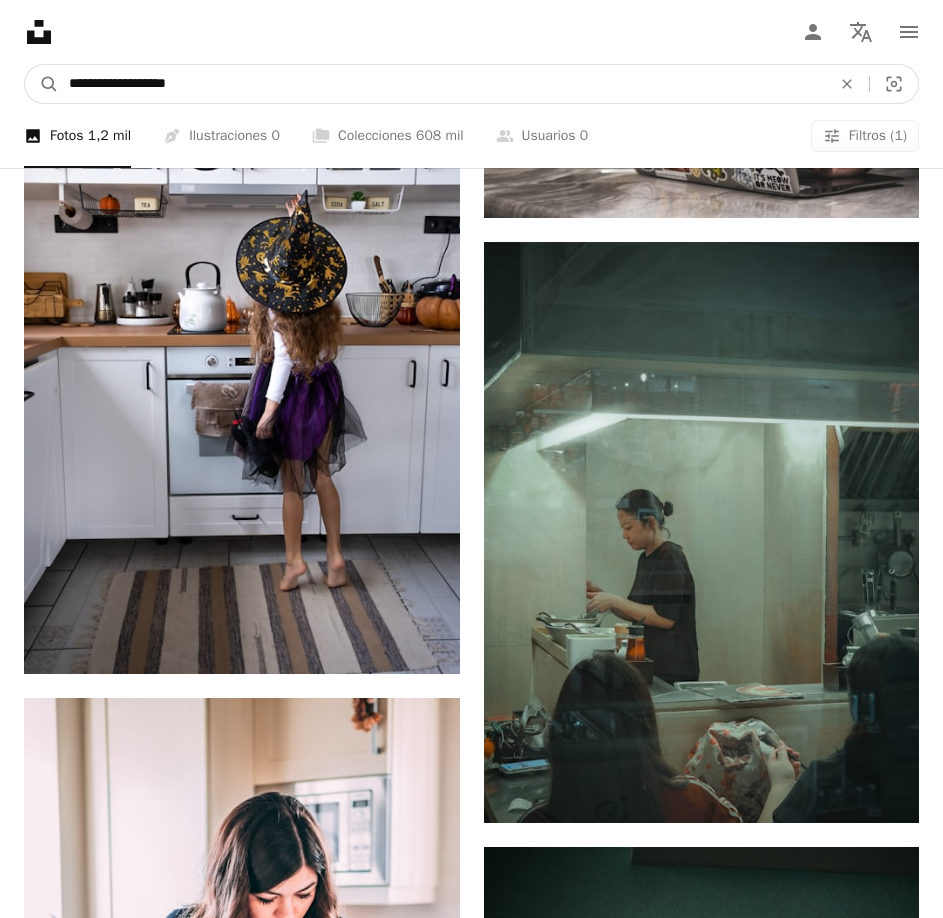 drag, startPoint x: 258, startPoint y: 36, endPoint x: 159, endPoint y: 62, distance: 102.357216 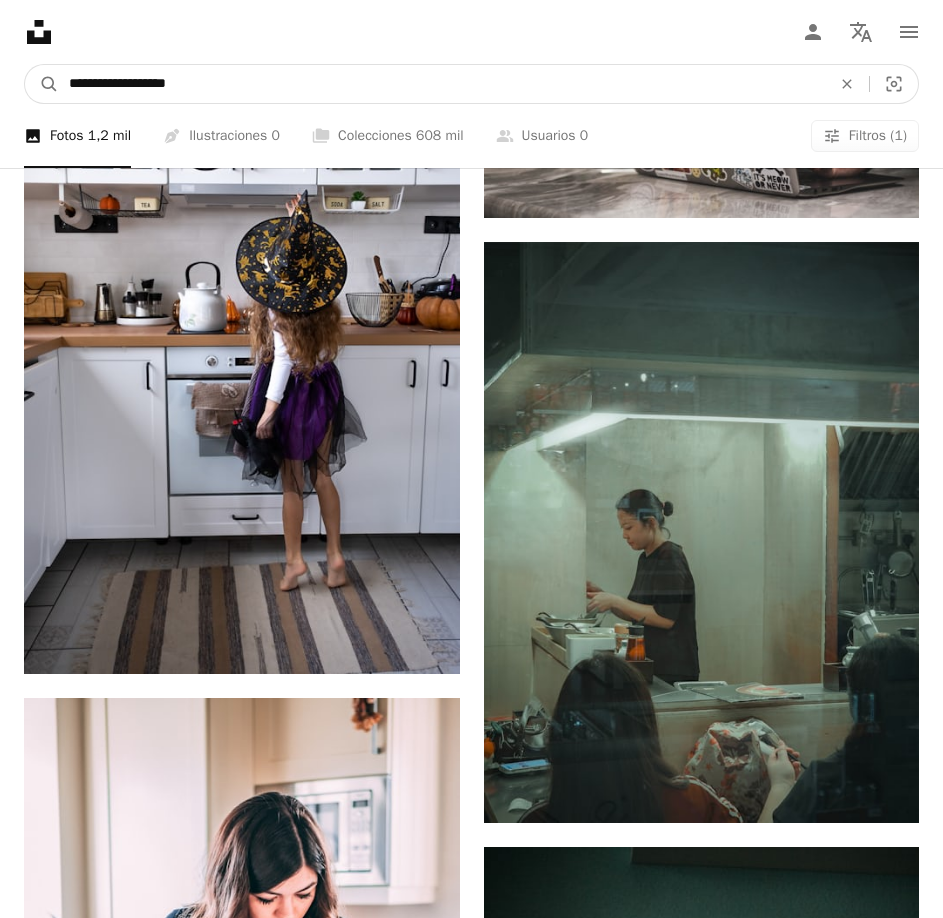click on "**********" at bounding box center (471, 84) 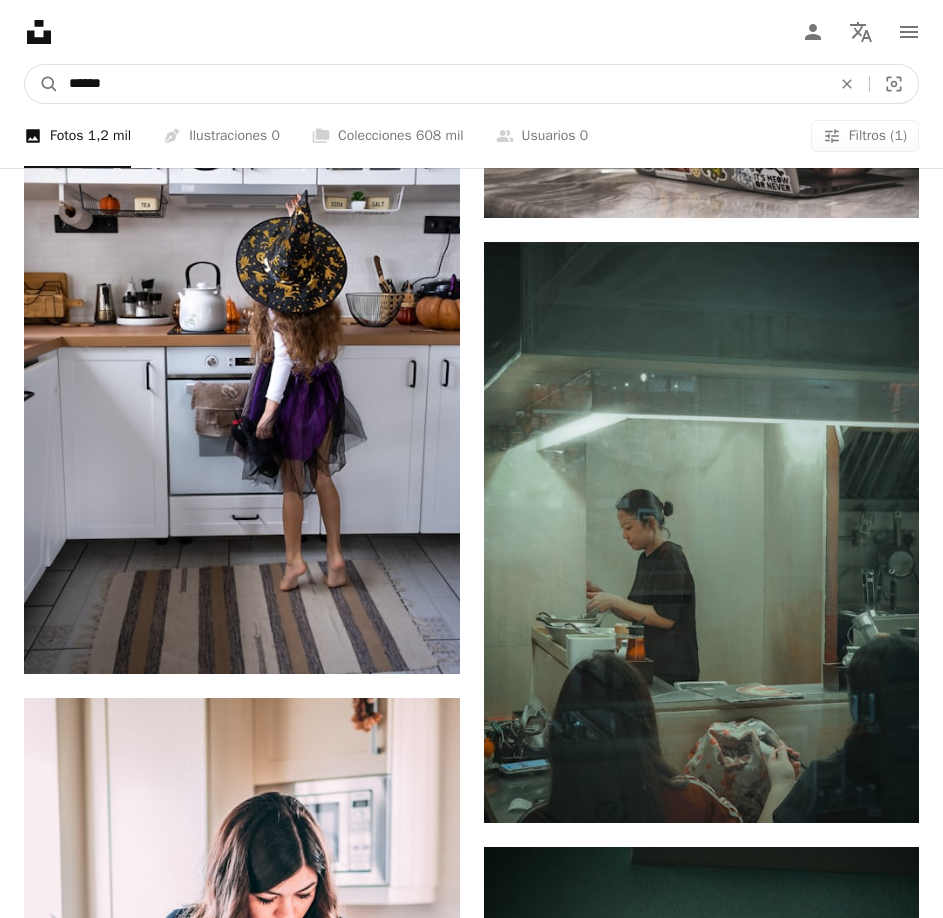 type on "****" 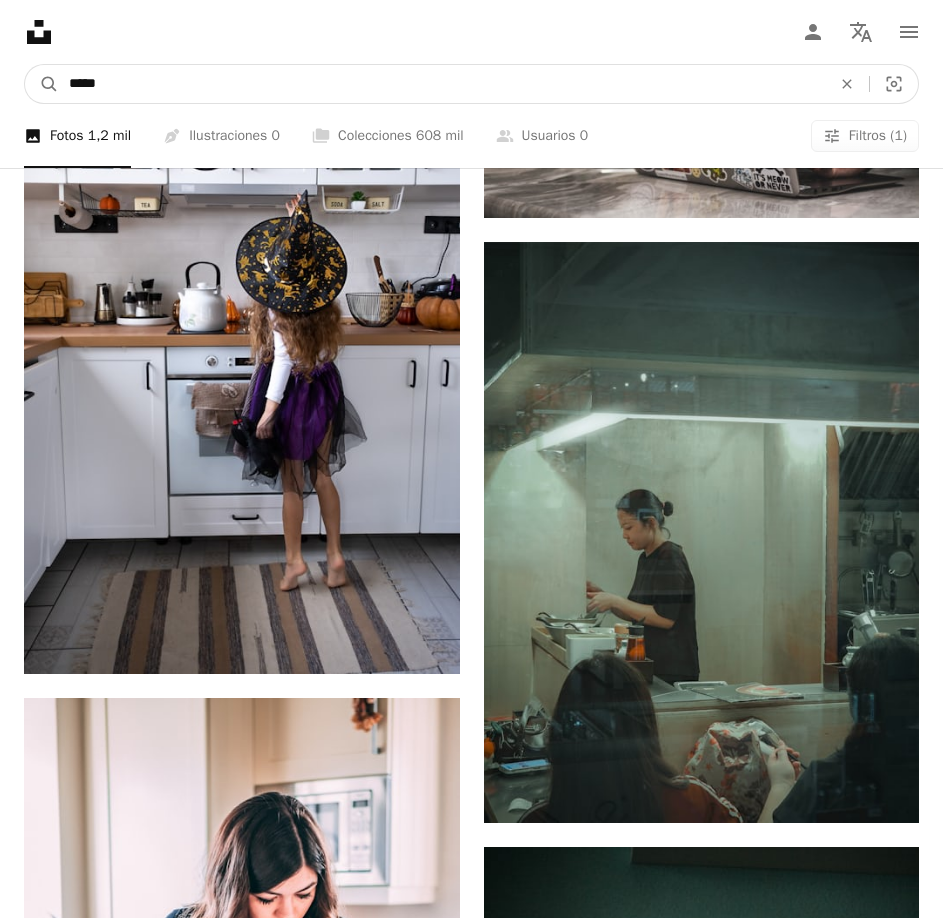 click on "A magnifying glass" at bounding box center (42, 84) 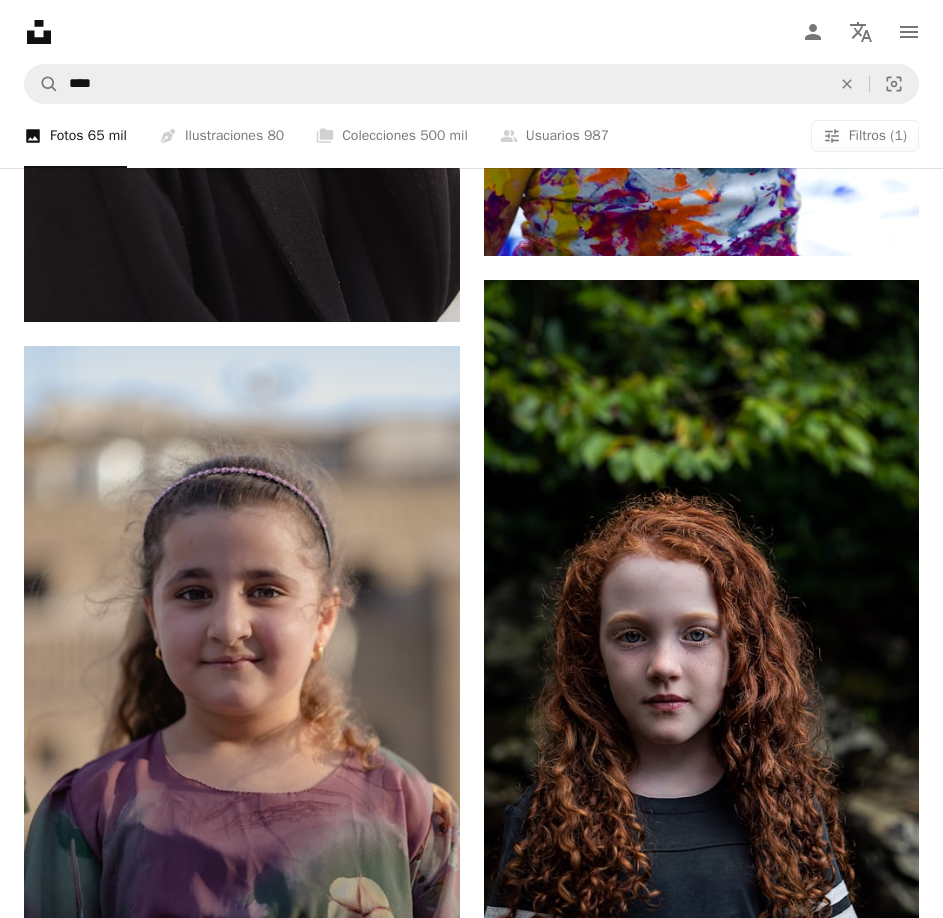 scroll, scrollTop: 2500, scrollLeft: 0, axis: vertical 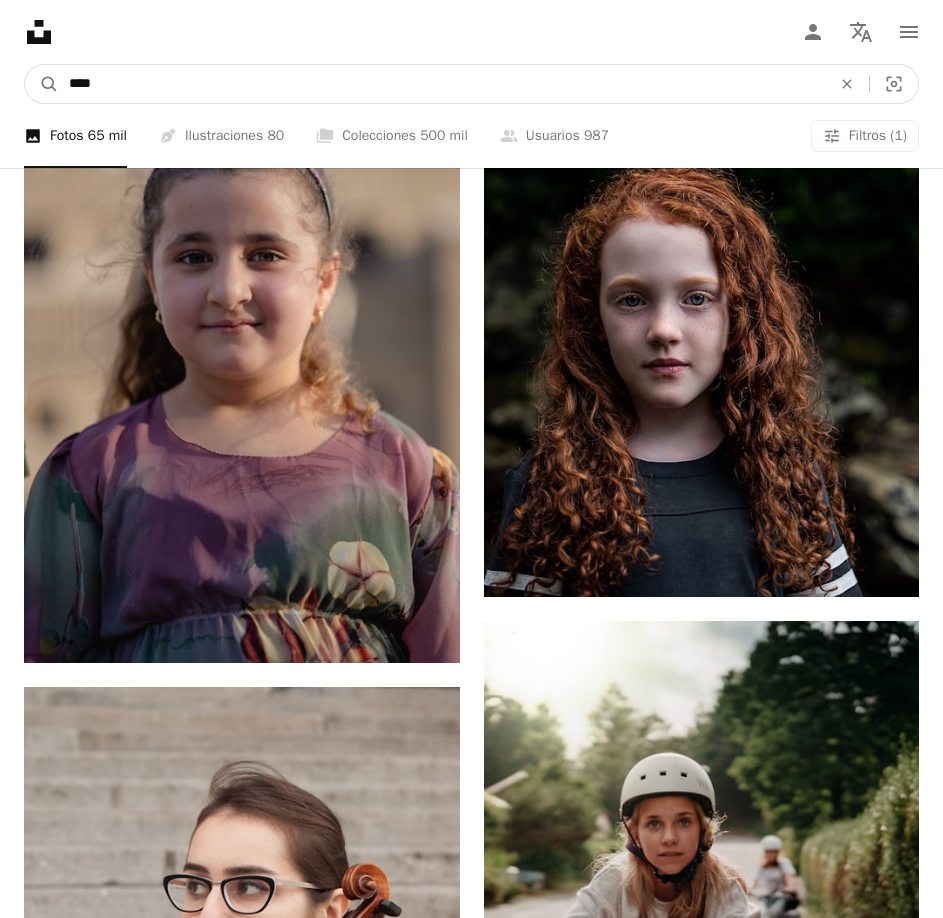click on "****" at bounding box center (442, 84) 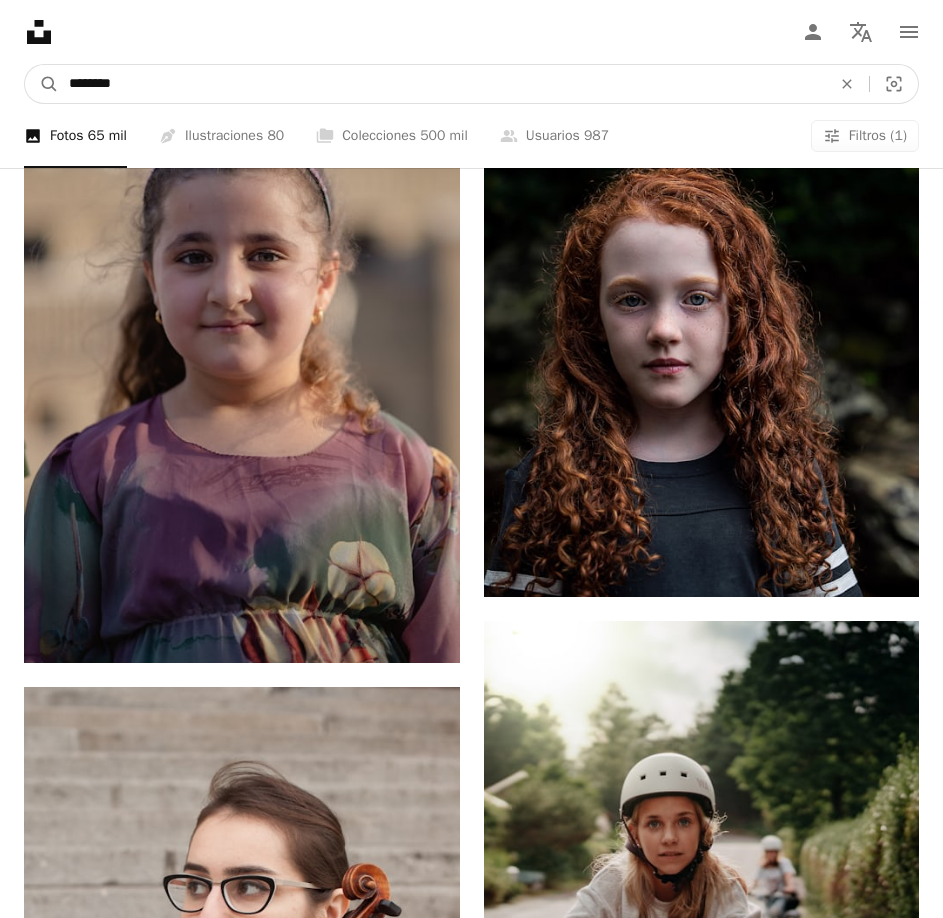 type on "*********" 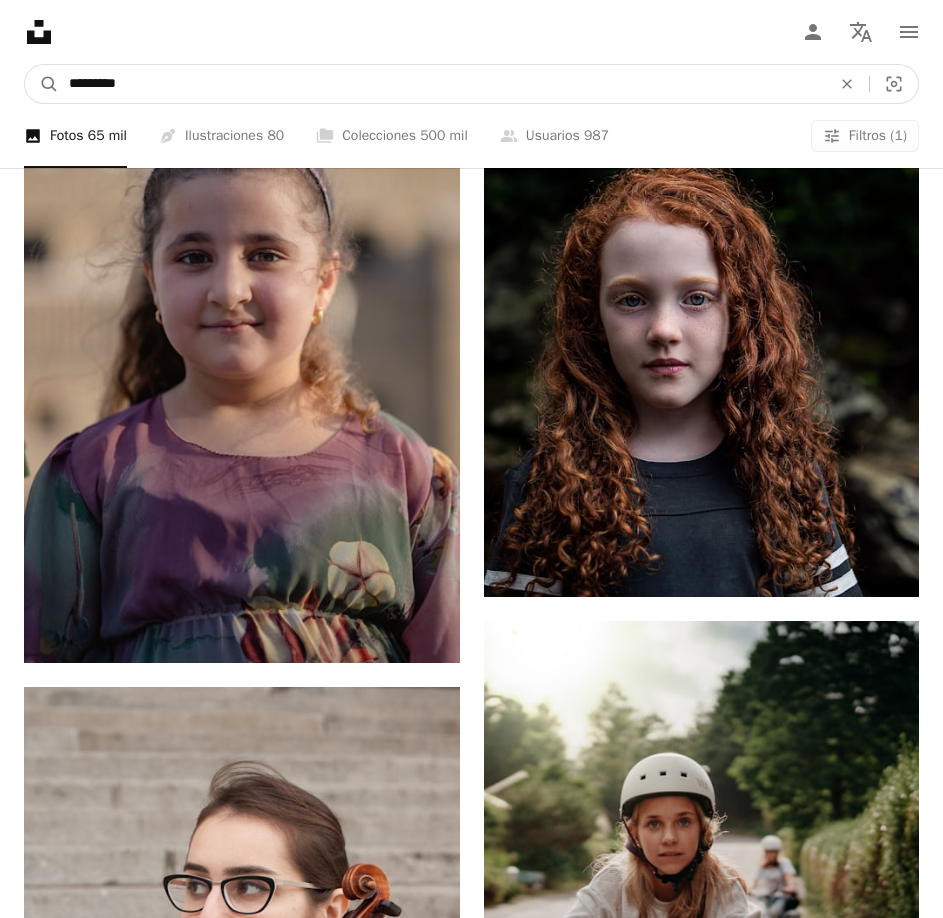 click on "A magnifying glass" at bounding box center [42, 84] 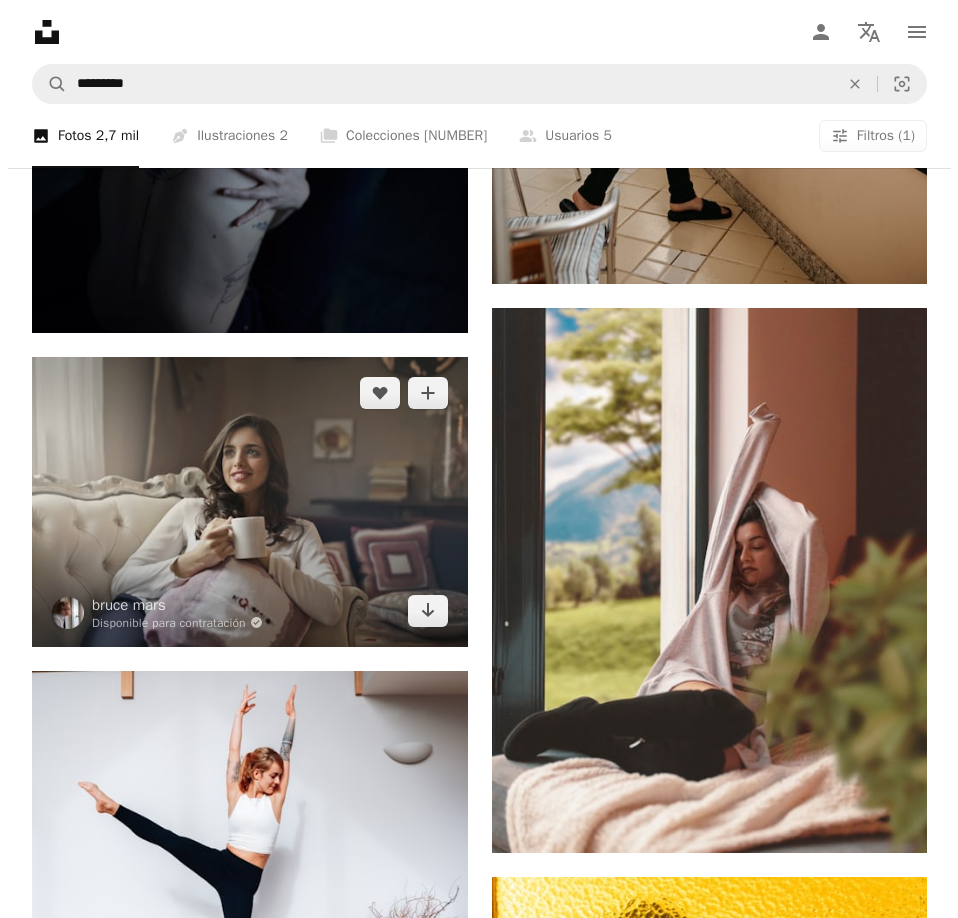scroll, scrollTop: 4241, scrollLeft: 0, axis: vertical 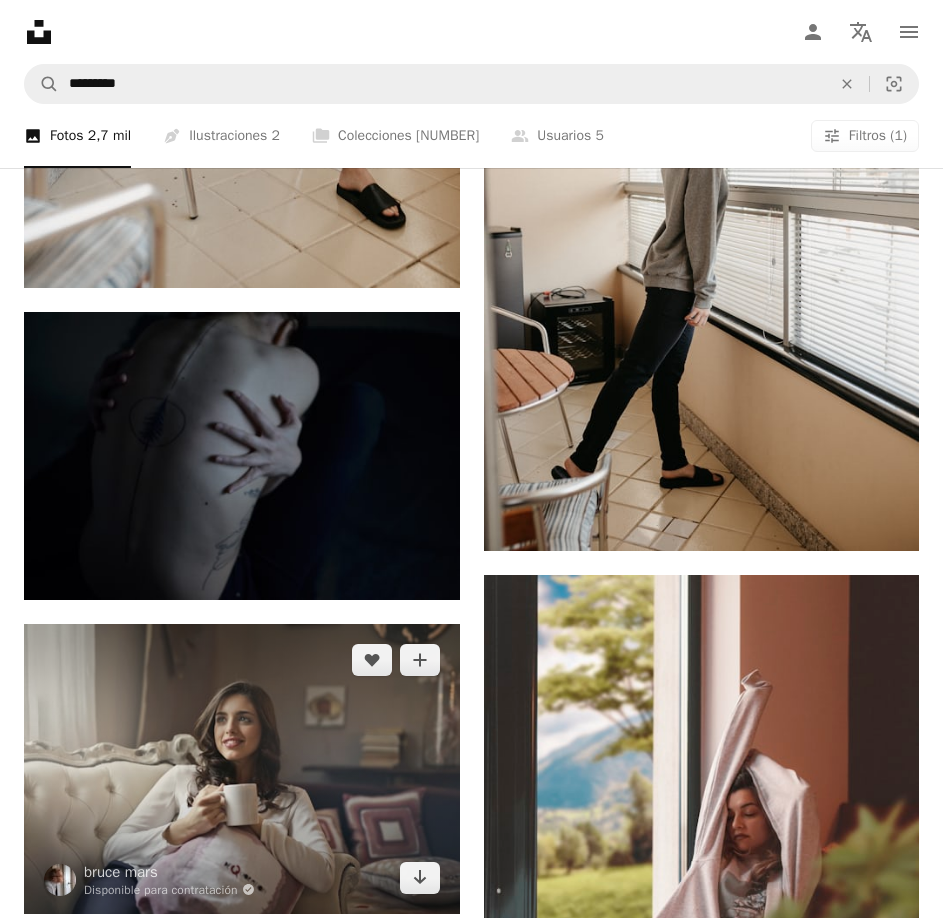 click at bounding box center (242, 769) 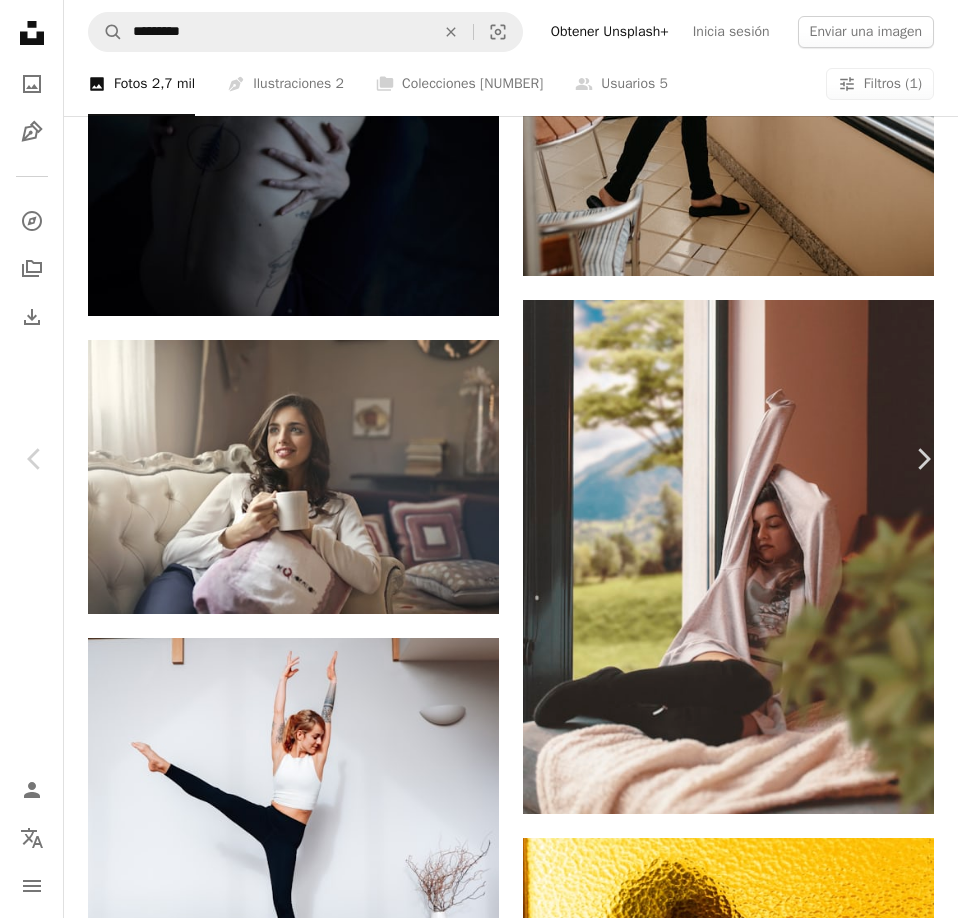 scroll, scrollTop: 1401, scrollLeft: 0, axis: vertical 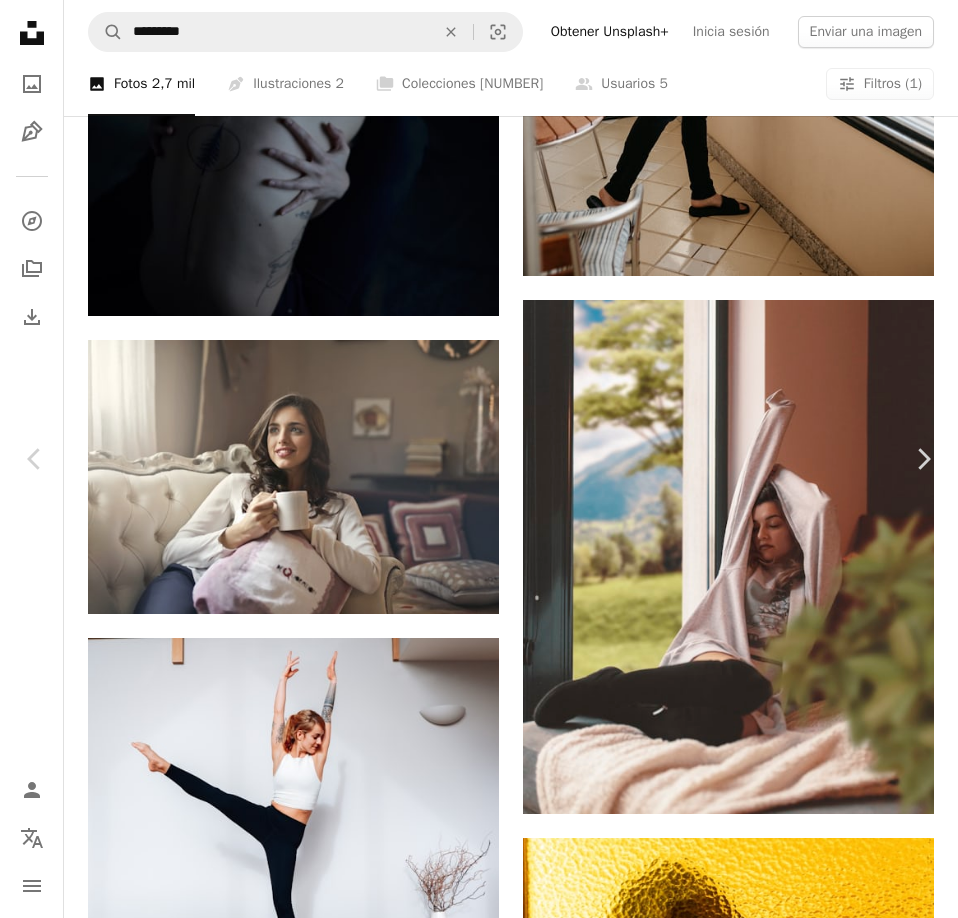click at bounding box center [277, 8672] 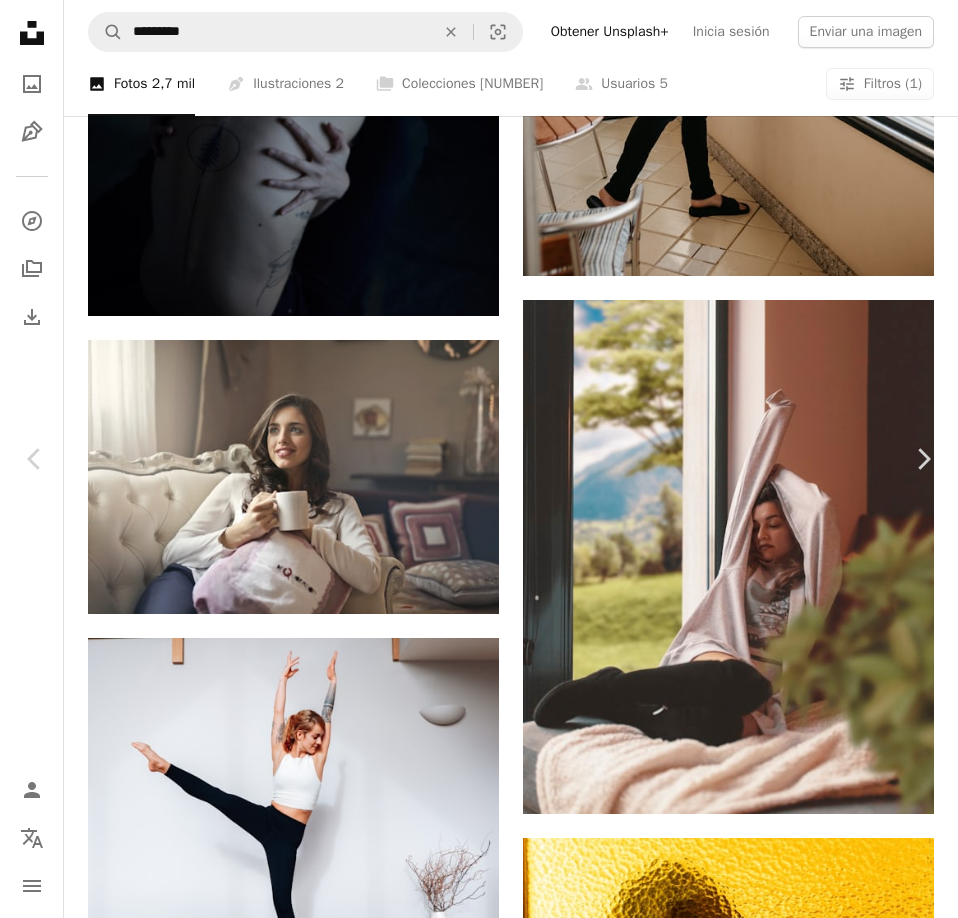 scroll, scrollTop: 17243, scrollLeft: 0, axis: vertical 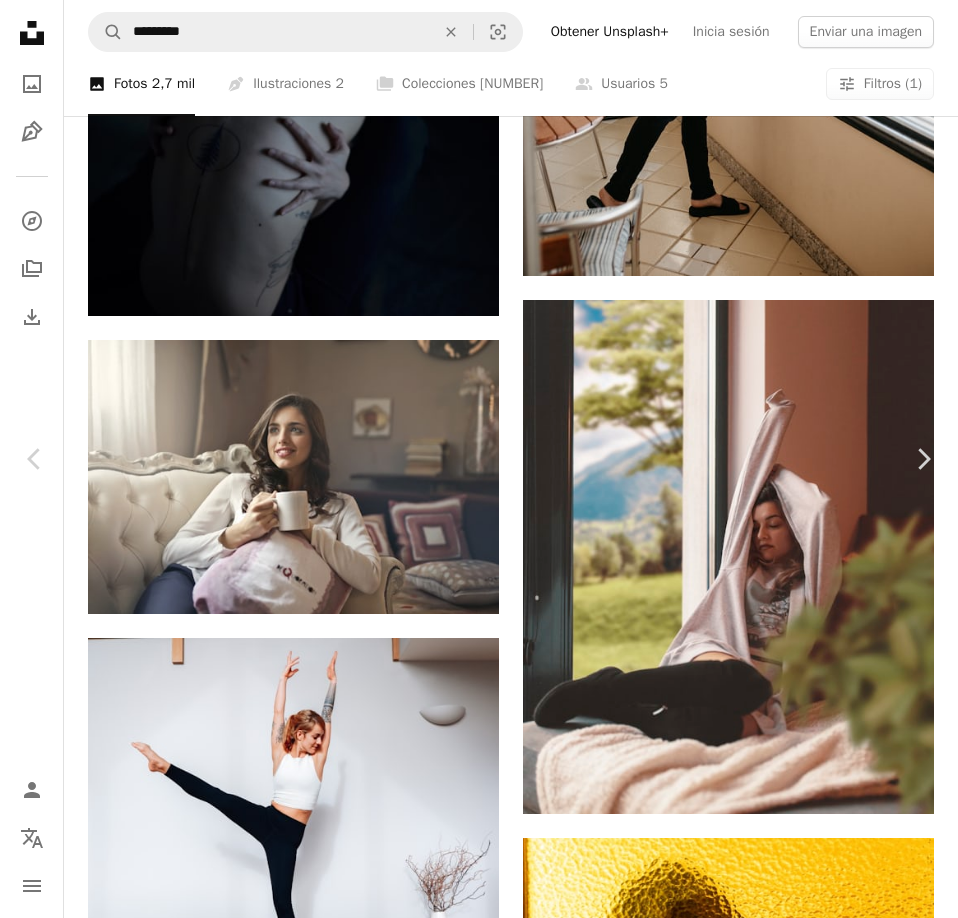 click at bounding box center (277, 13798) 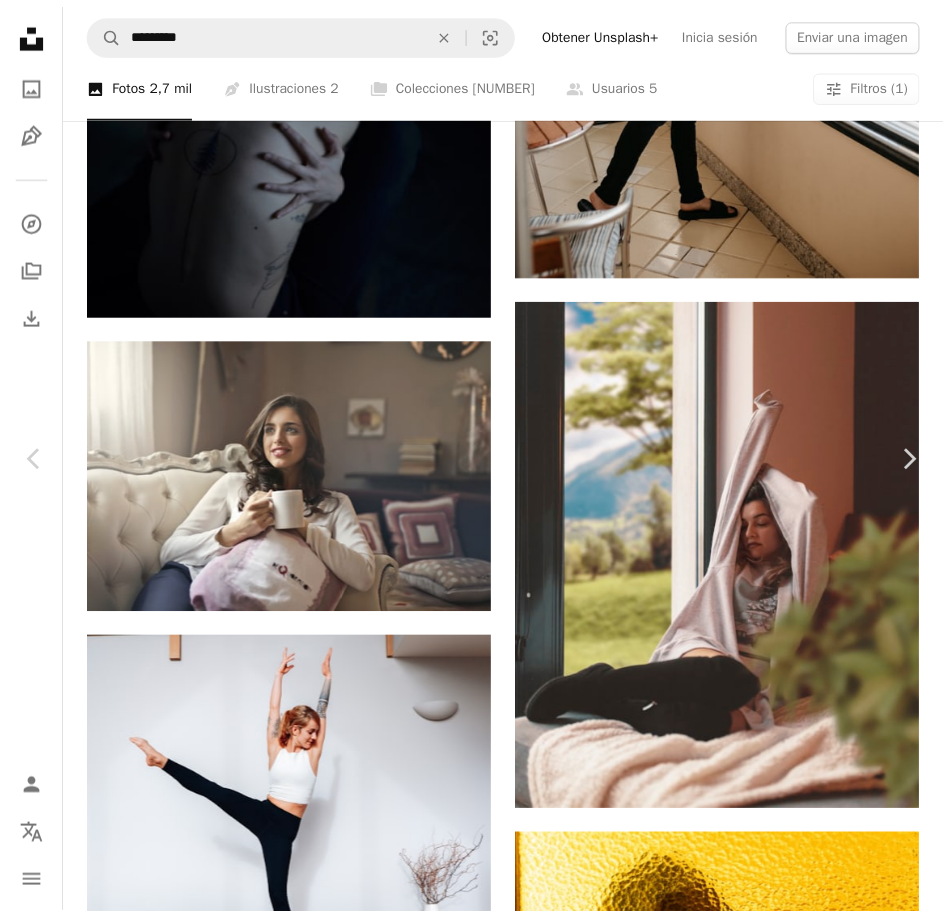 scroll, scrollTop: 4300, scrollLeft: 0, axis: vertical 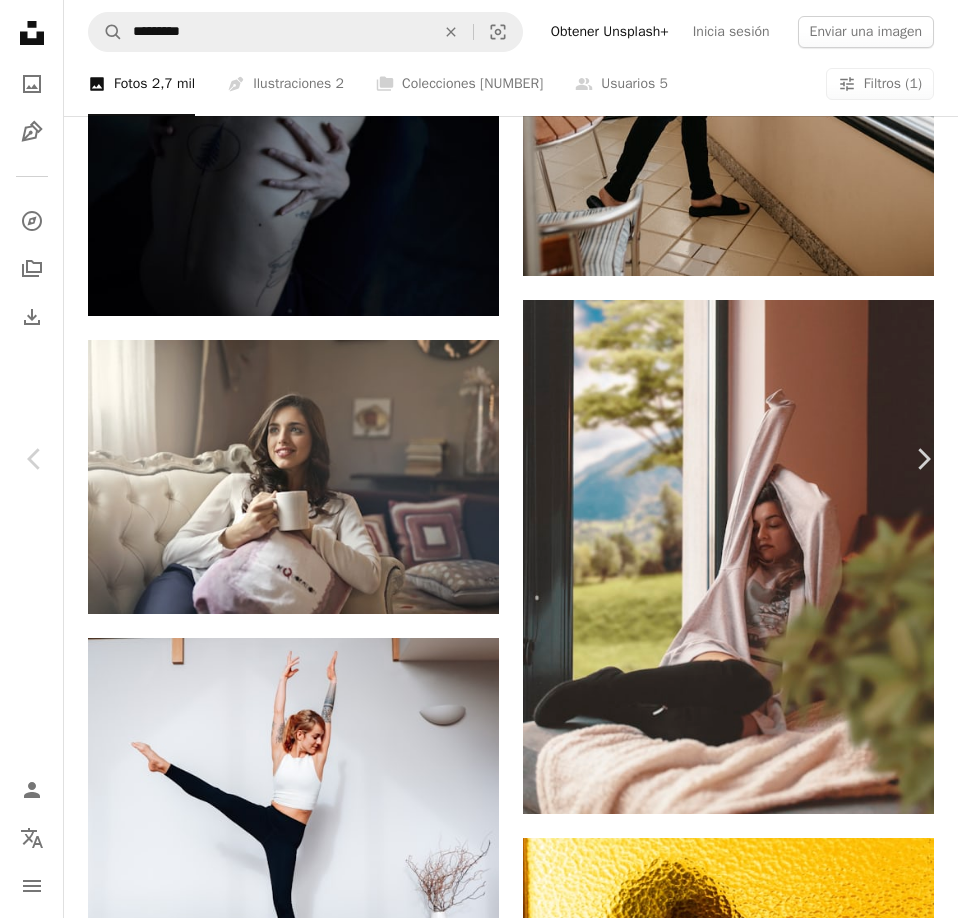 click on "An X shape" at bounding box center [20, 20] 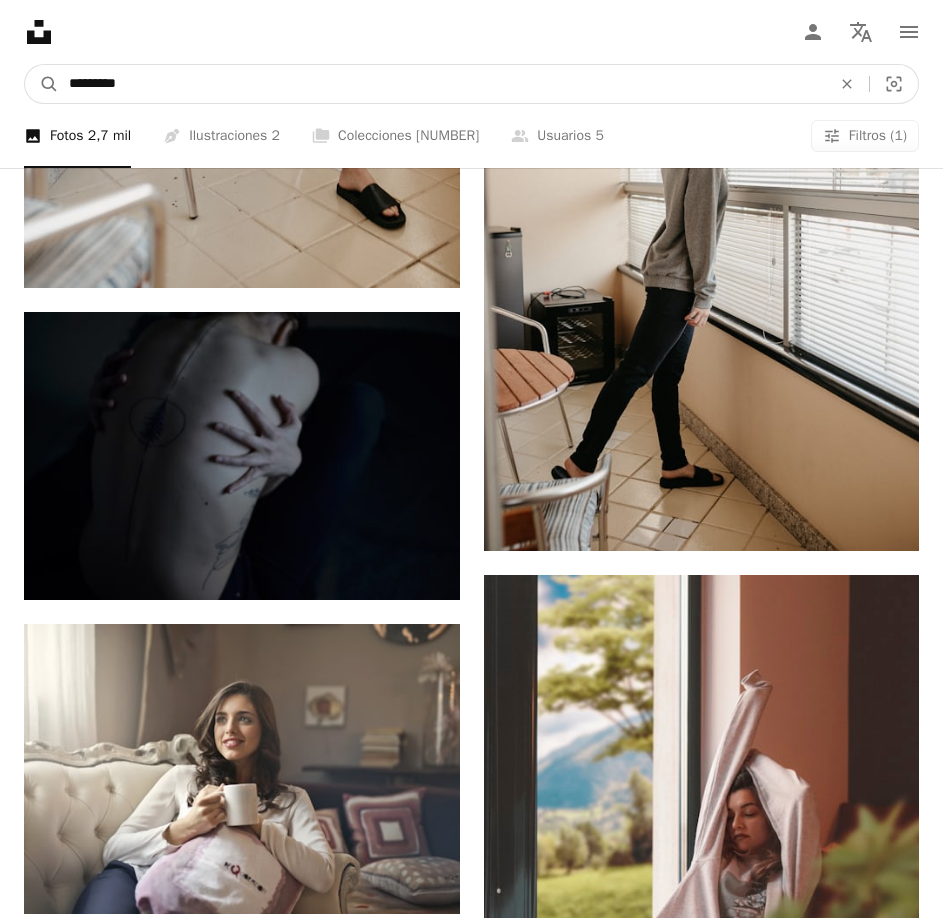 click on "*********" at bounding box center [442, 84] 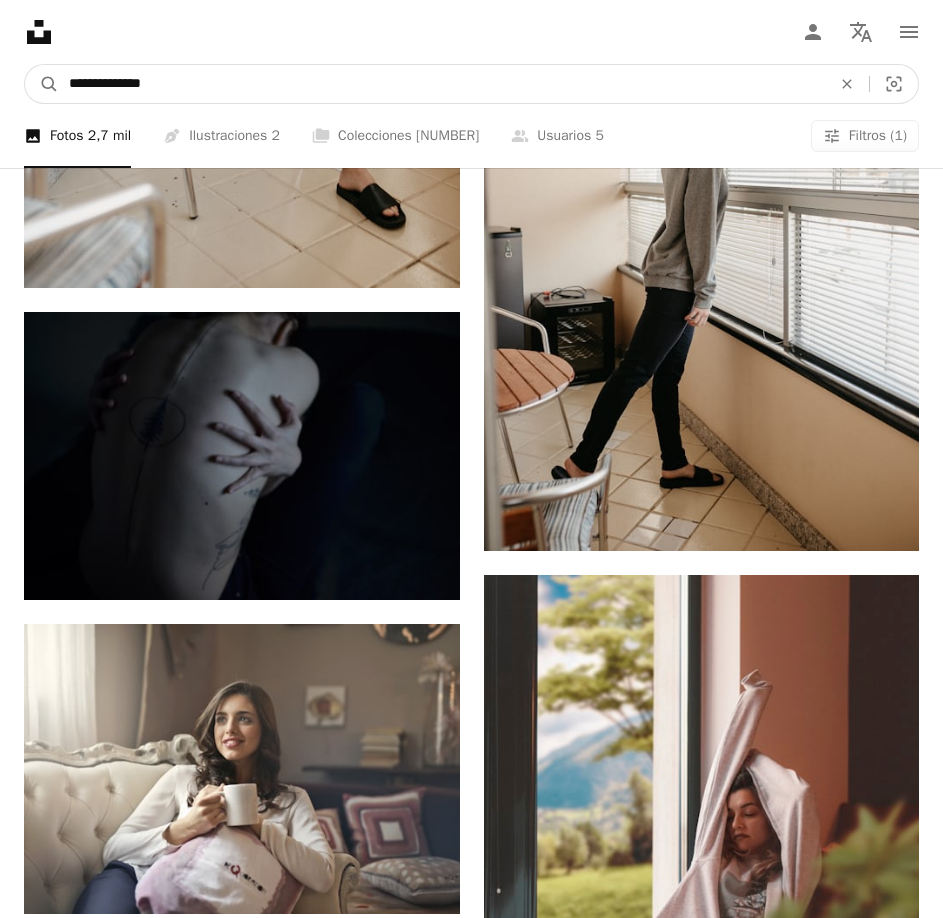 type on "**********" 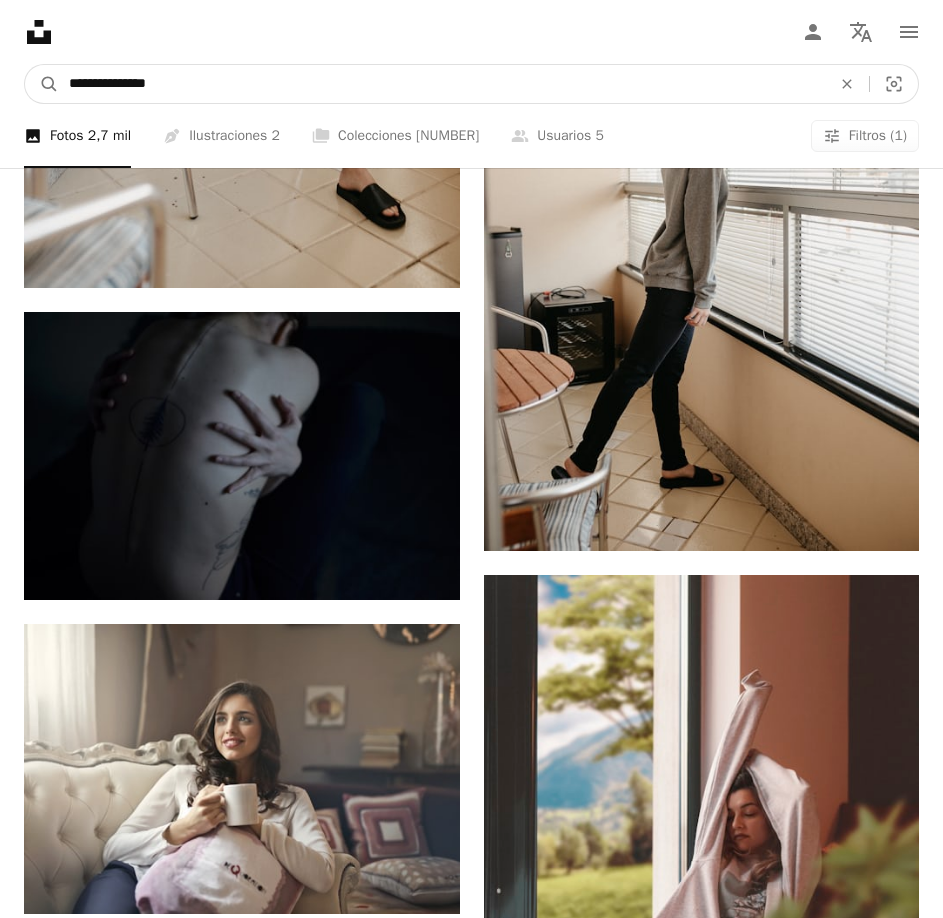 click on "A magnifying glass" at bounding box center [42, 84] 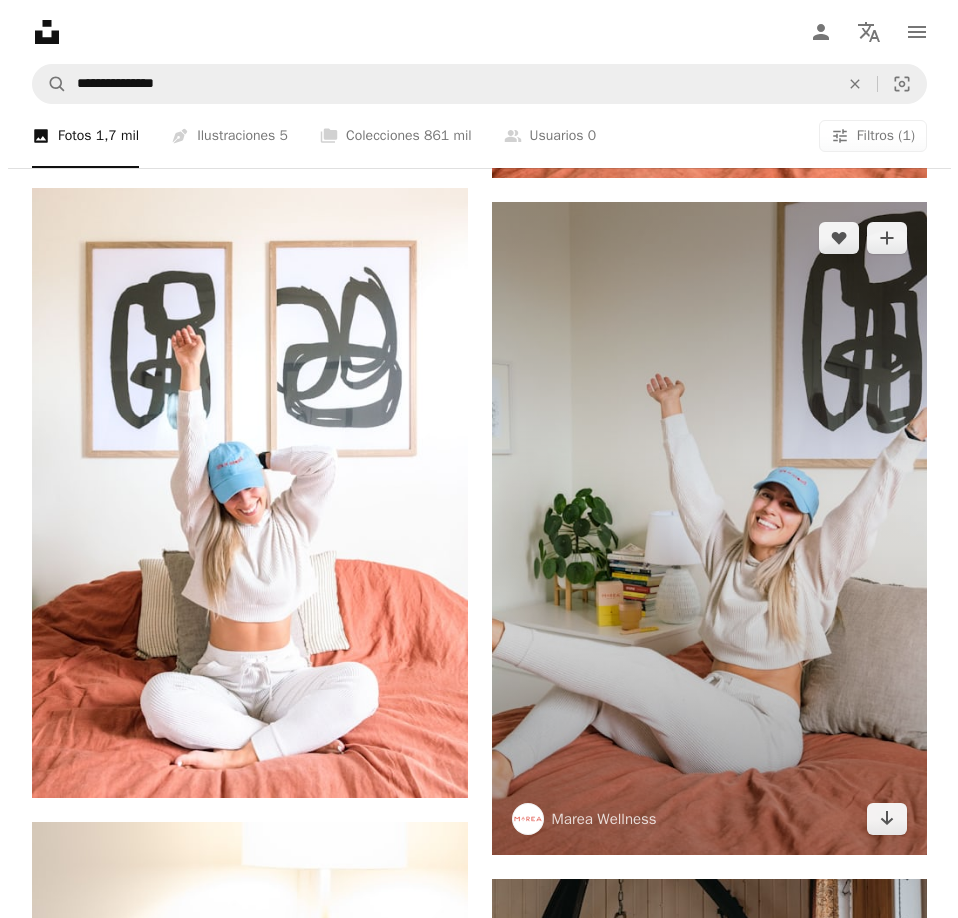 scroll, scrollTop: 800, scrollLeft: 0, axis: vertical 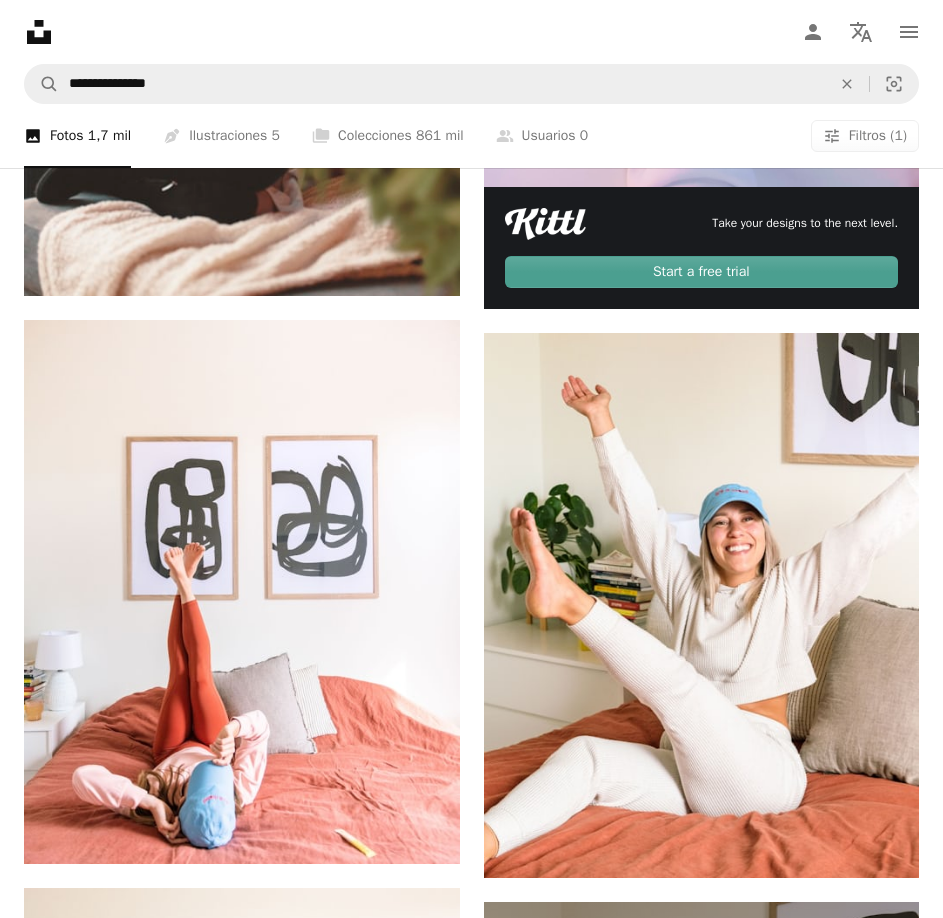 click at bounding box center (702, 1228) 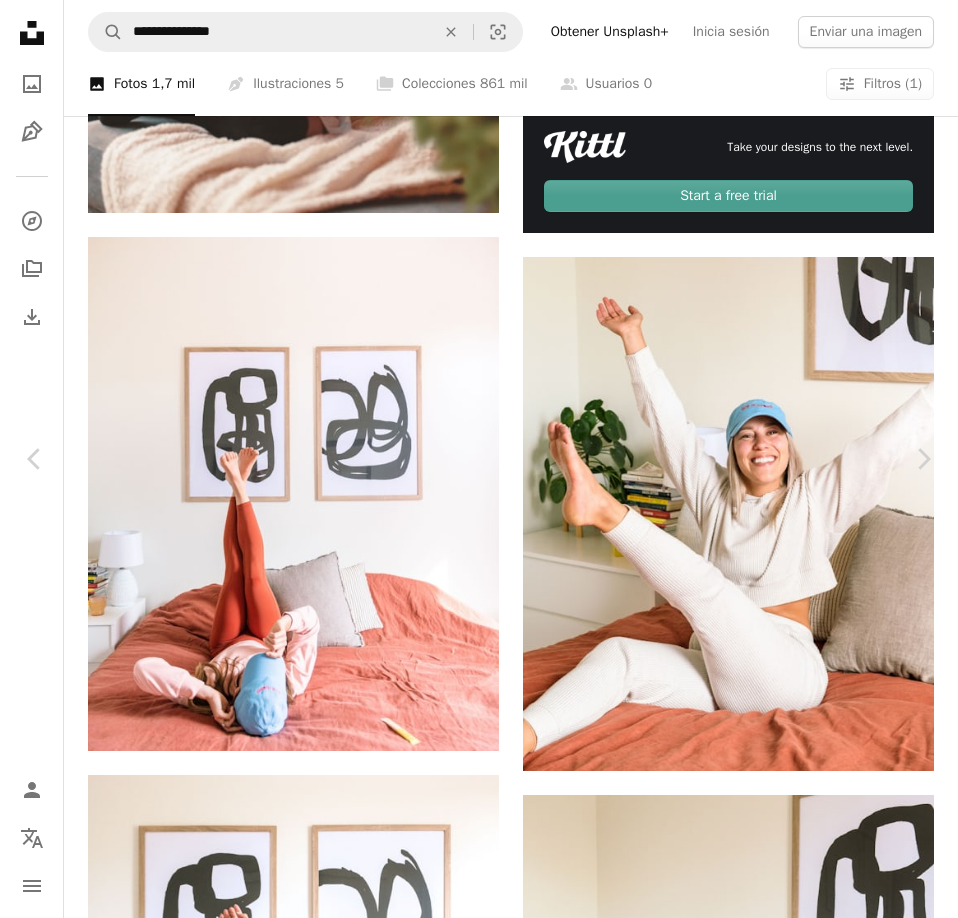 scroll, scrollTop: 5500, scrollLeft: 0, axis: vertical 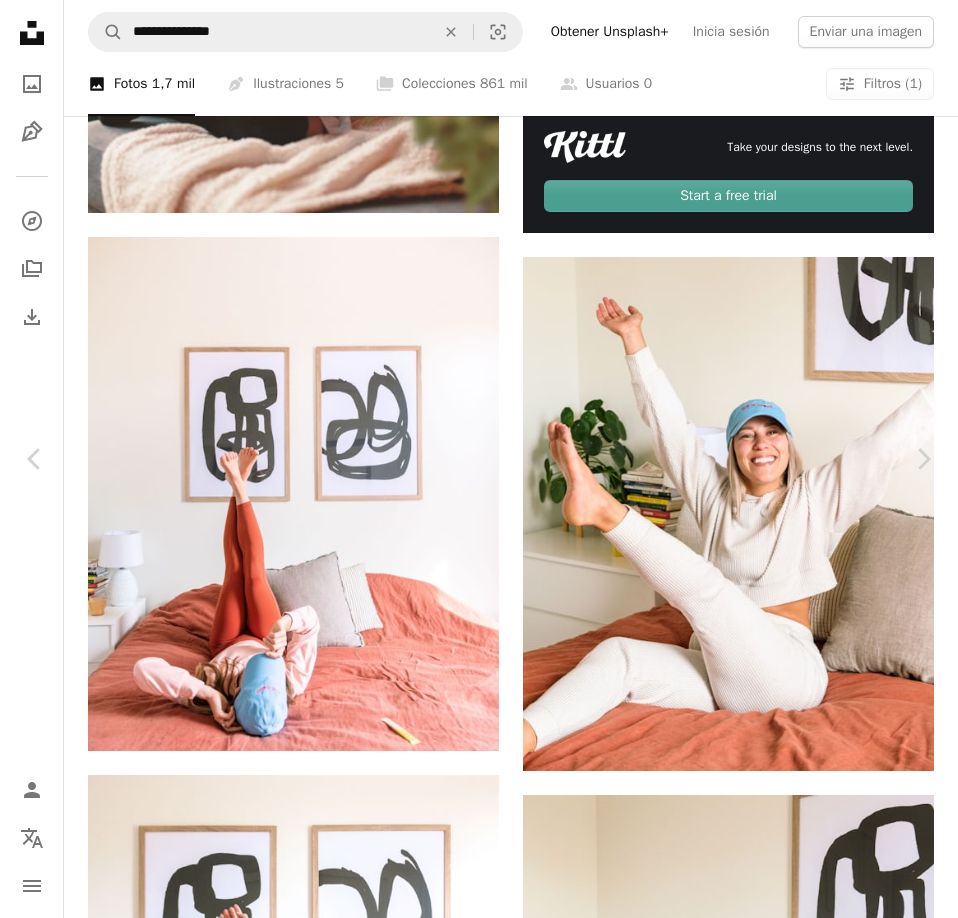 click at bounding box center (277, 6043) 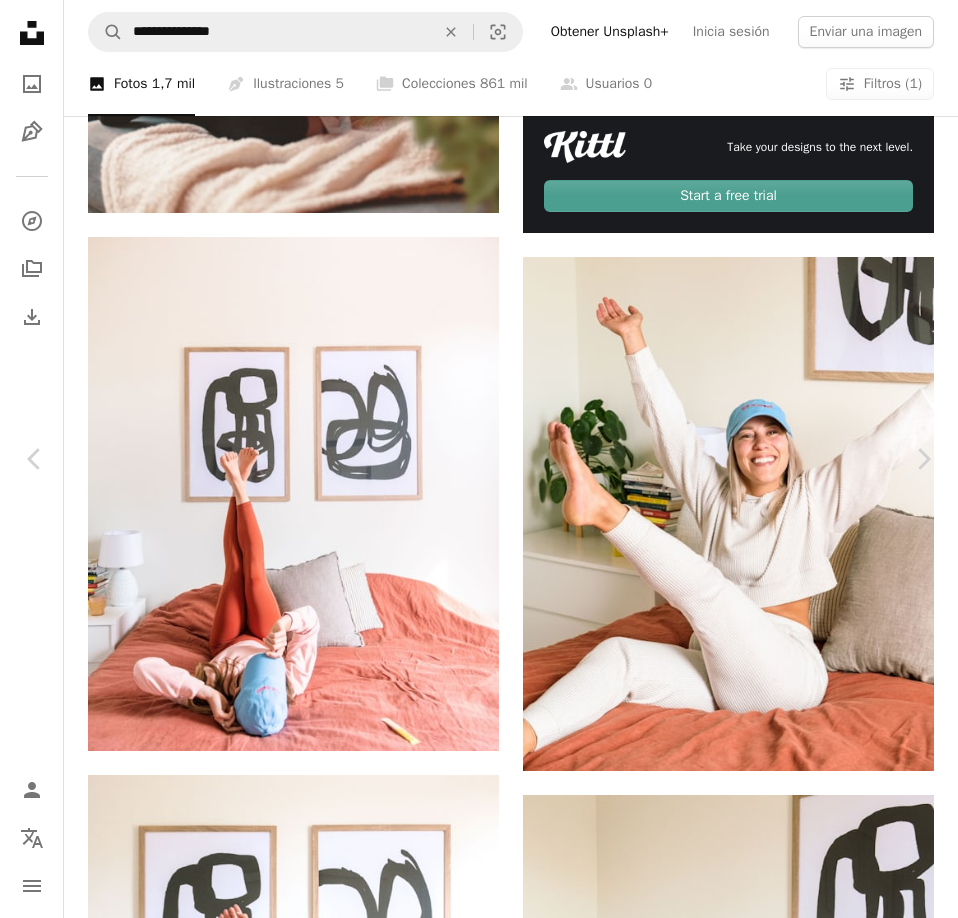 scroll, scrollTop: 19686, scrollLeft: 0, axis: vertical 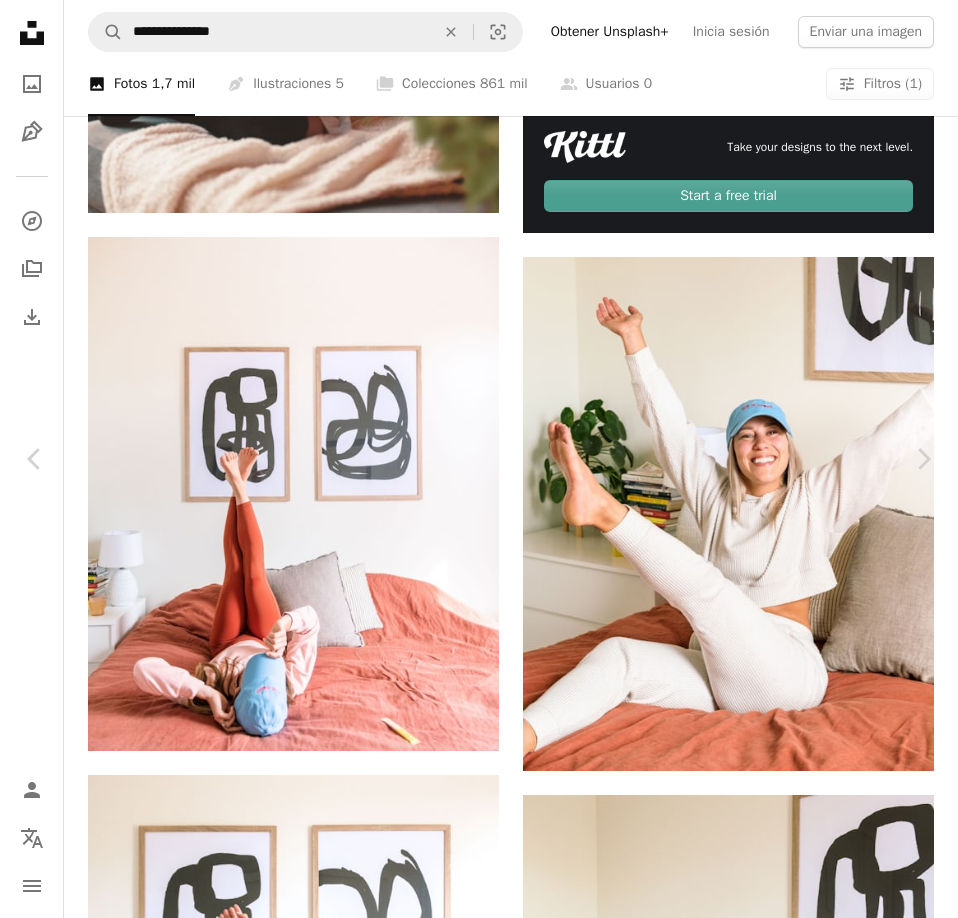click at bounding box center [667, 11263] 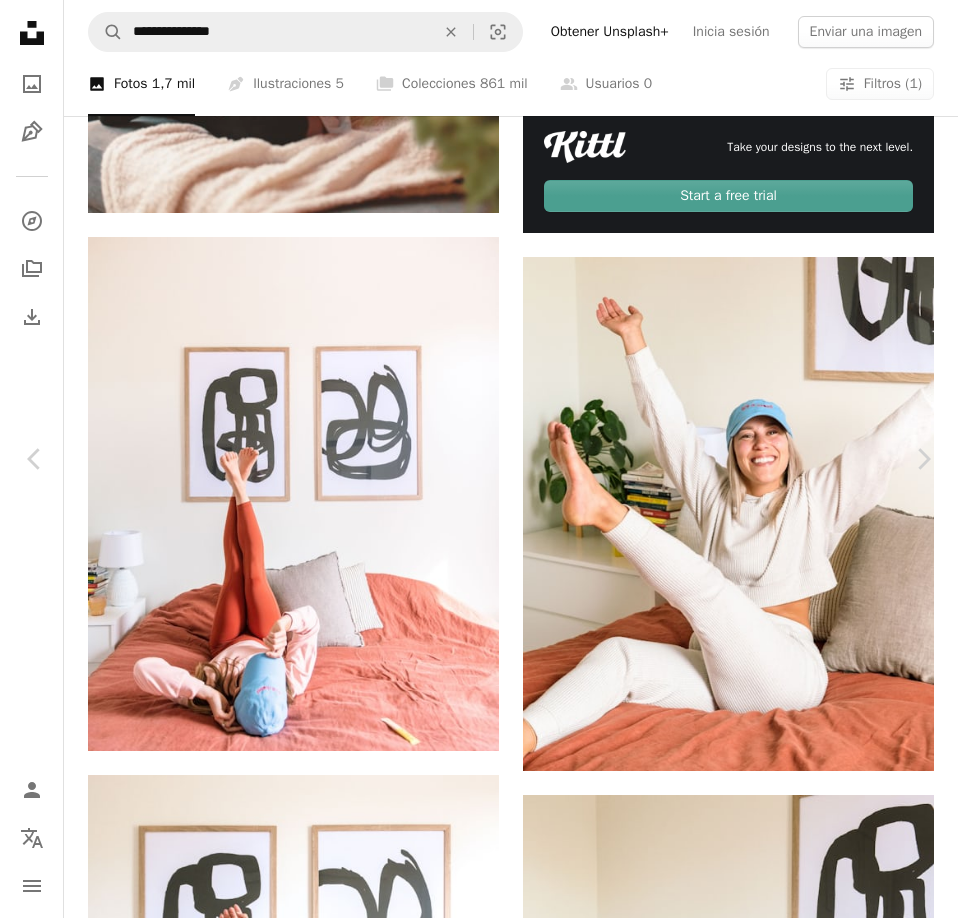 scroll, scrollTop: 5692, scrollLeft: 0, axis: vertical 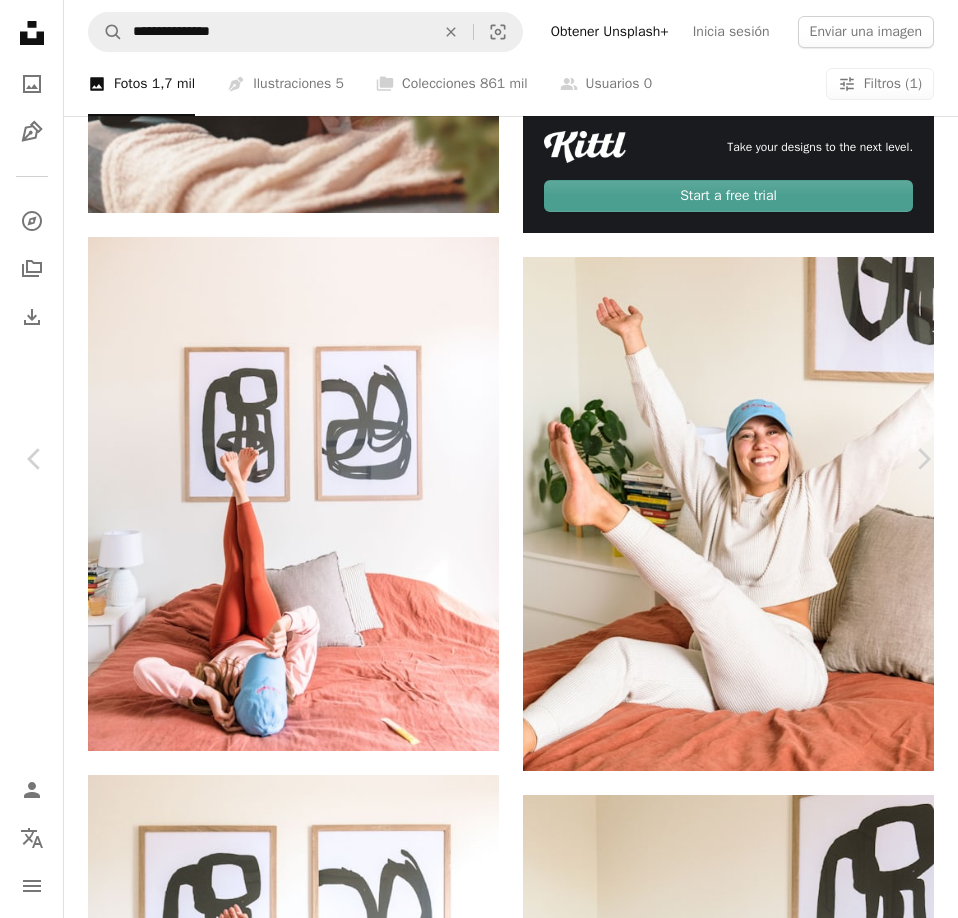 click at bounding box center [277, 11365] 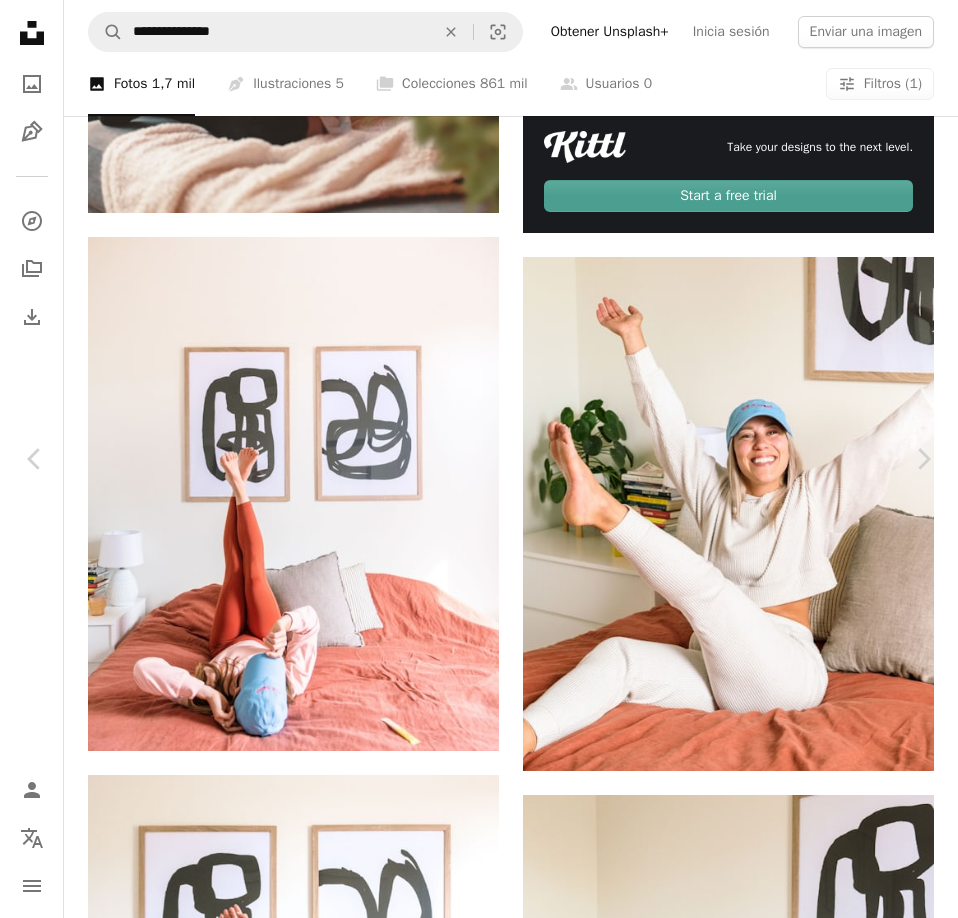 scroll, scrollTop: 13948, scrollLeft: 0, axis: vertical 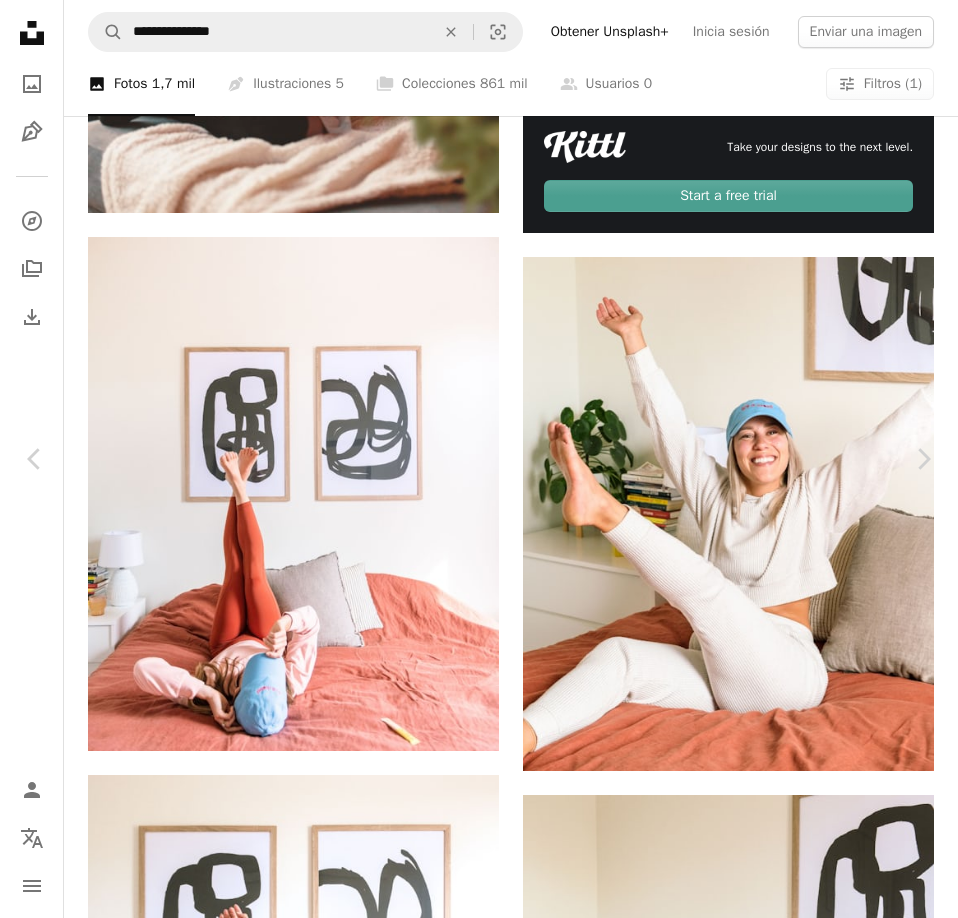 click on "**********" at bounding box center (479, 7761) 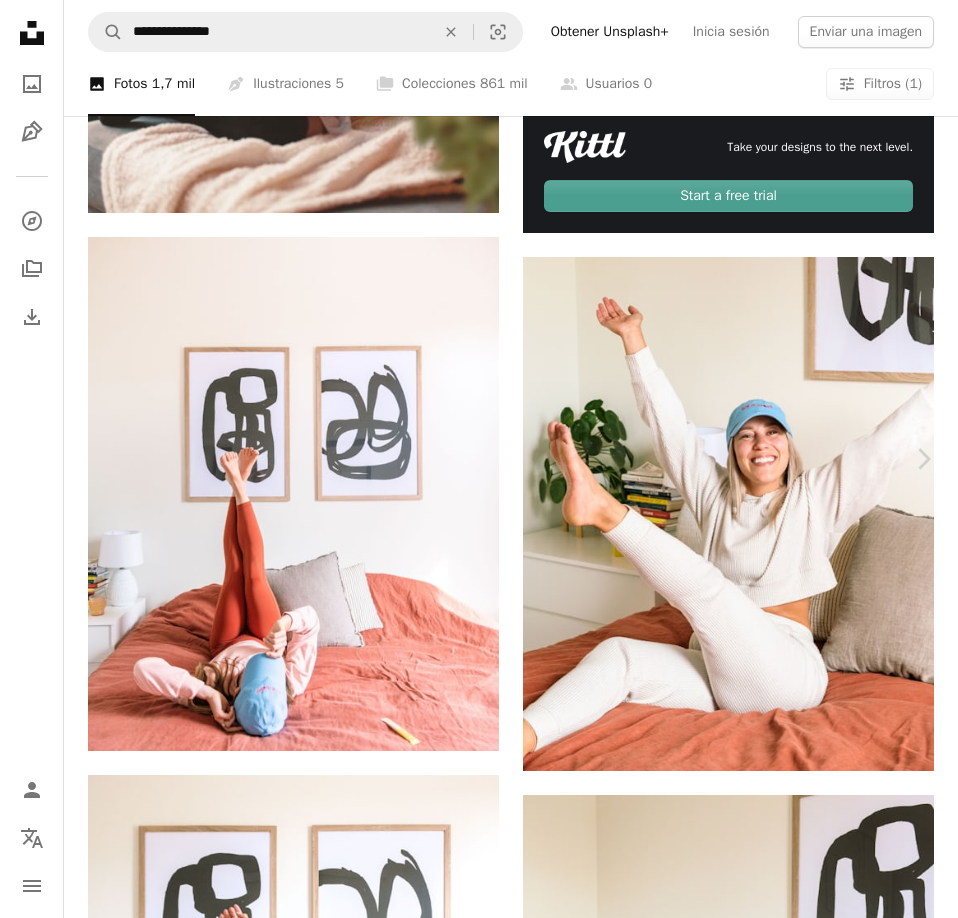 click on "Chevron left" at bounding box center (35, 459) 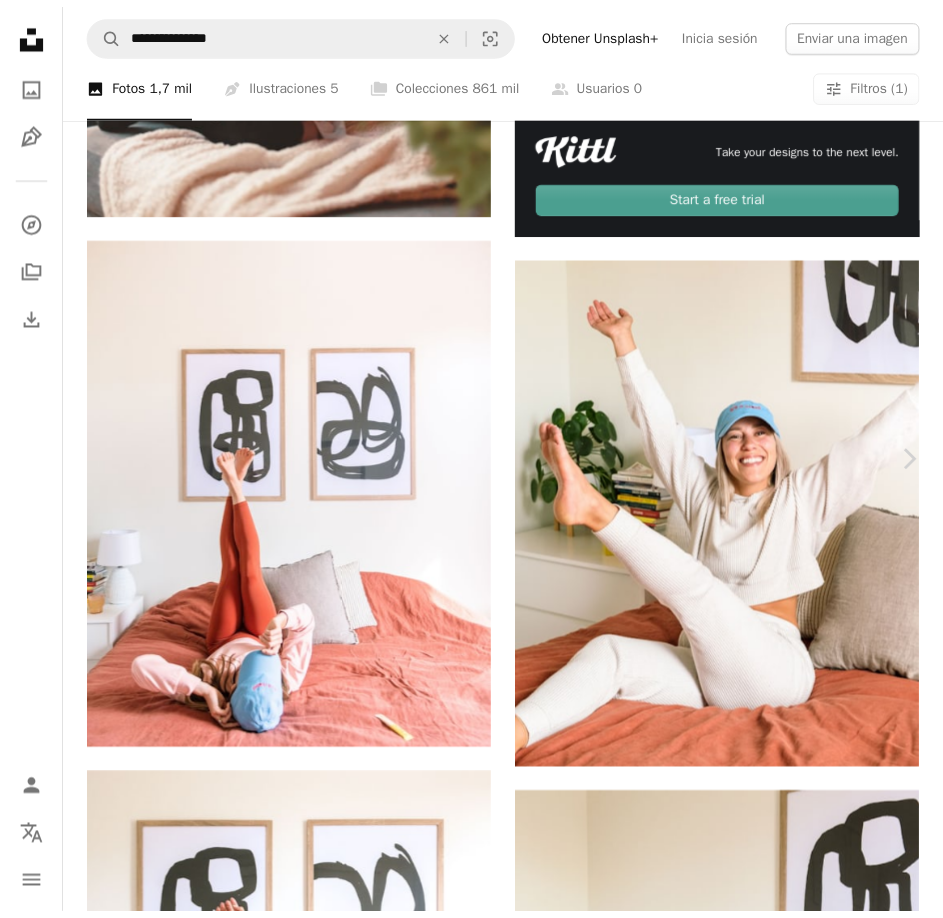 scroll, scrollTop: 0, scrollLeft: 0, axis: both 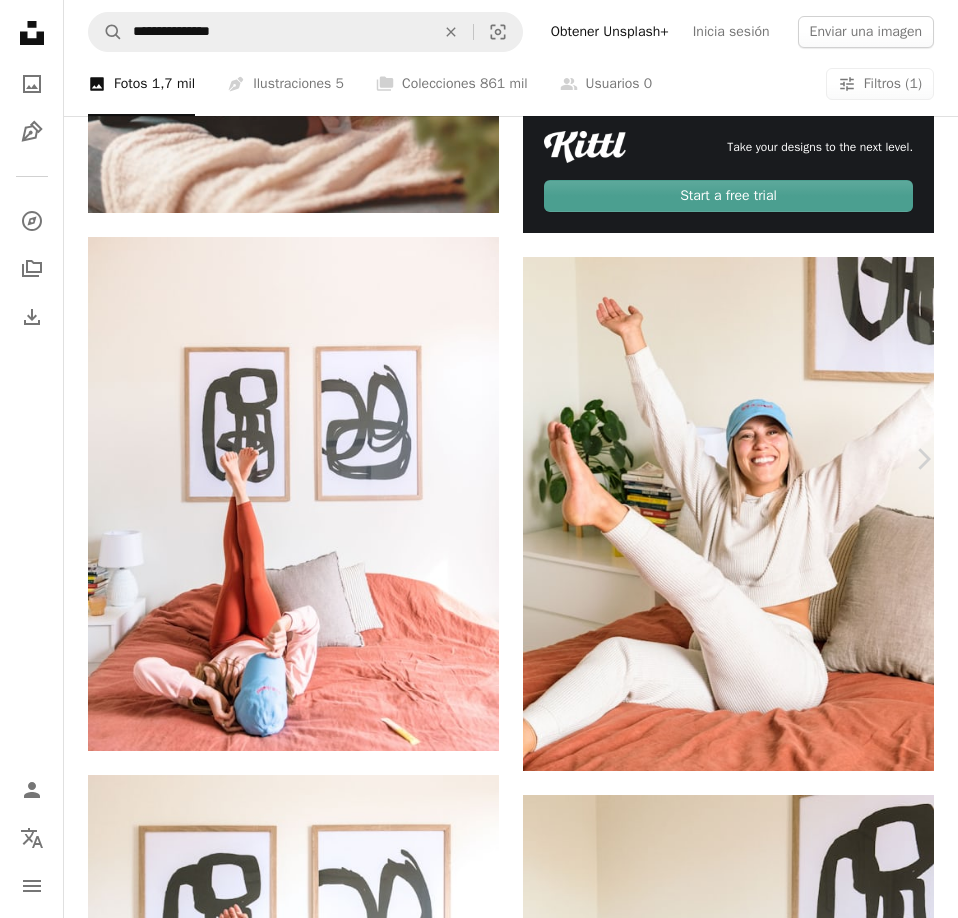 click on "Chevron left" at bounding box center (35, 459) 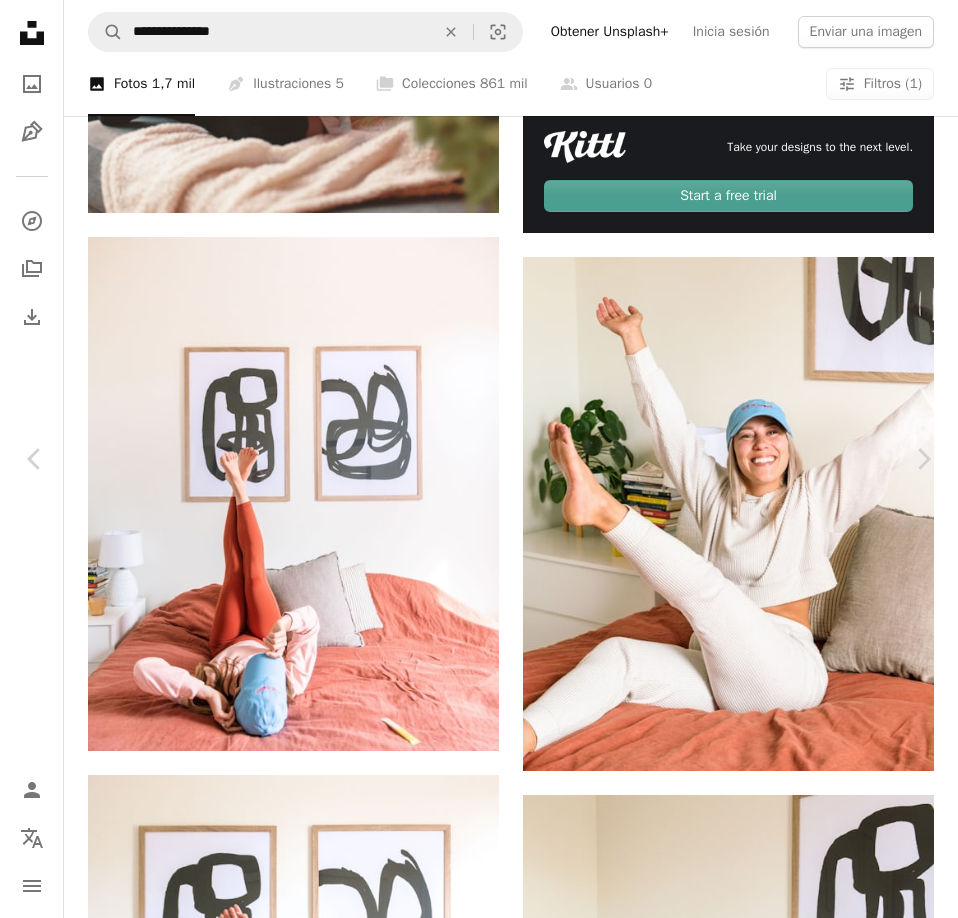 click on "An X shape" at bounding box center [20, 20] 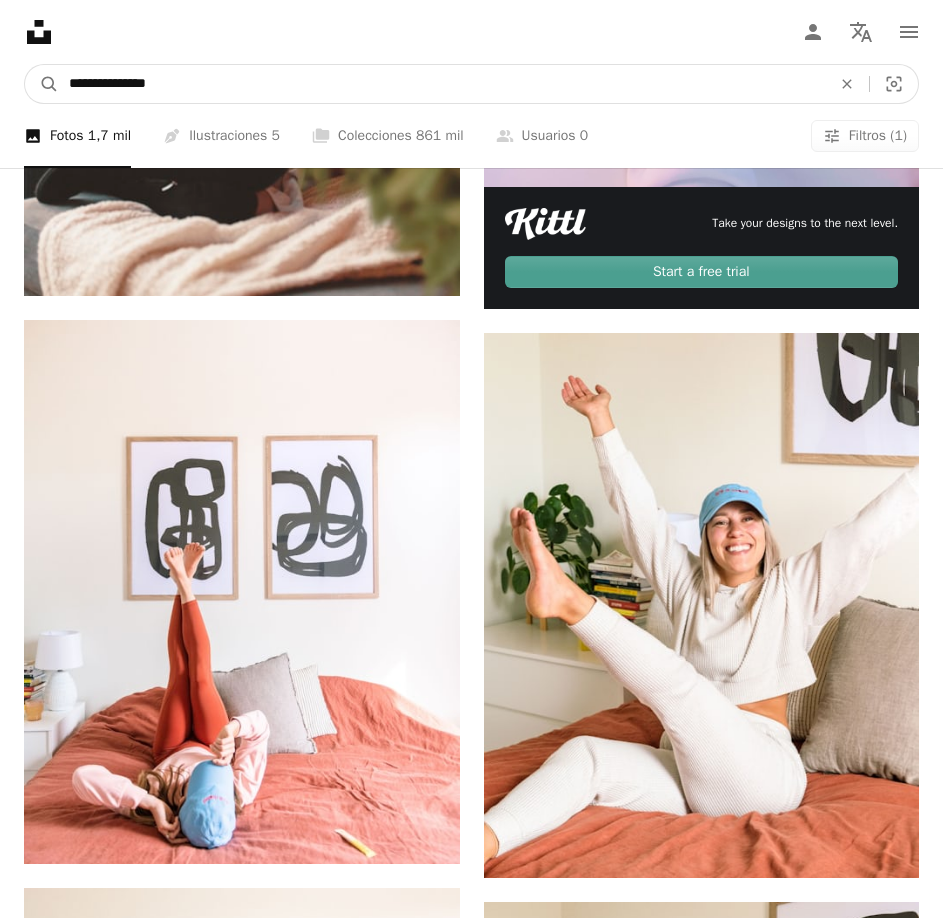 click on "**********" at bounding box center [442, 84] 